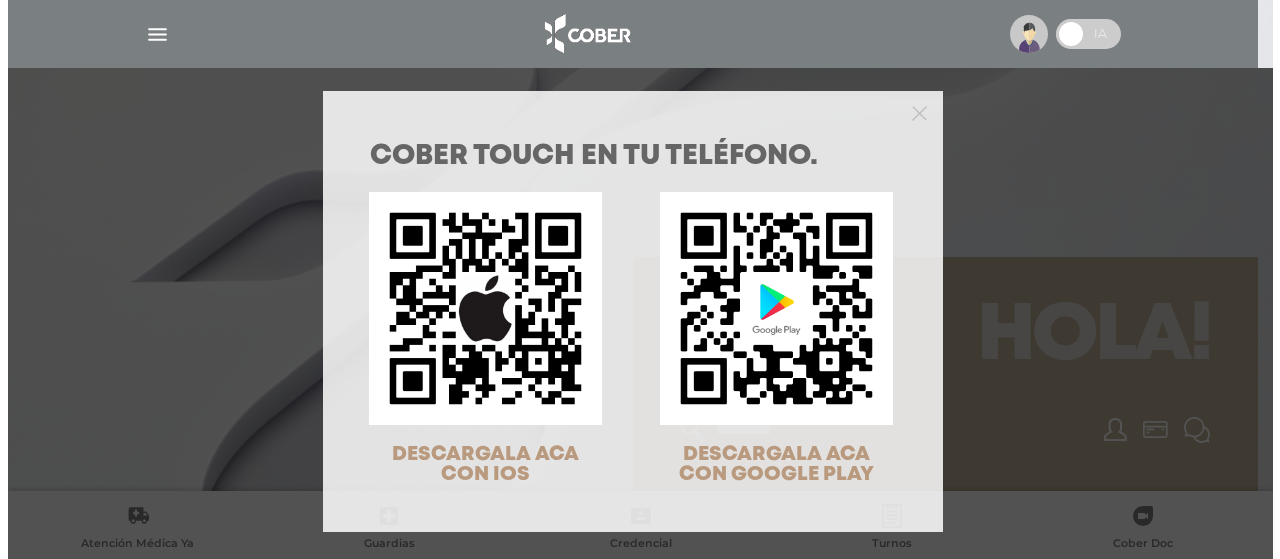 scroll, scrollTop: 0, scrollLeft: 0, axis: both 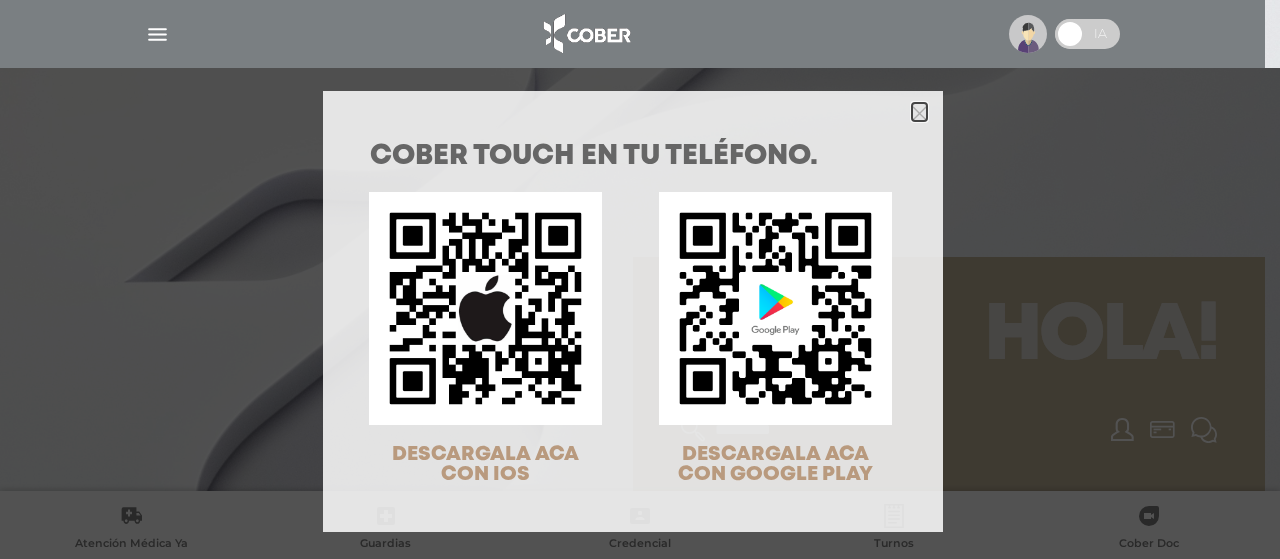 click 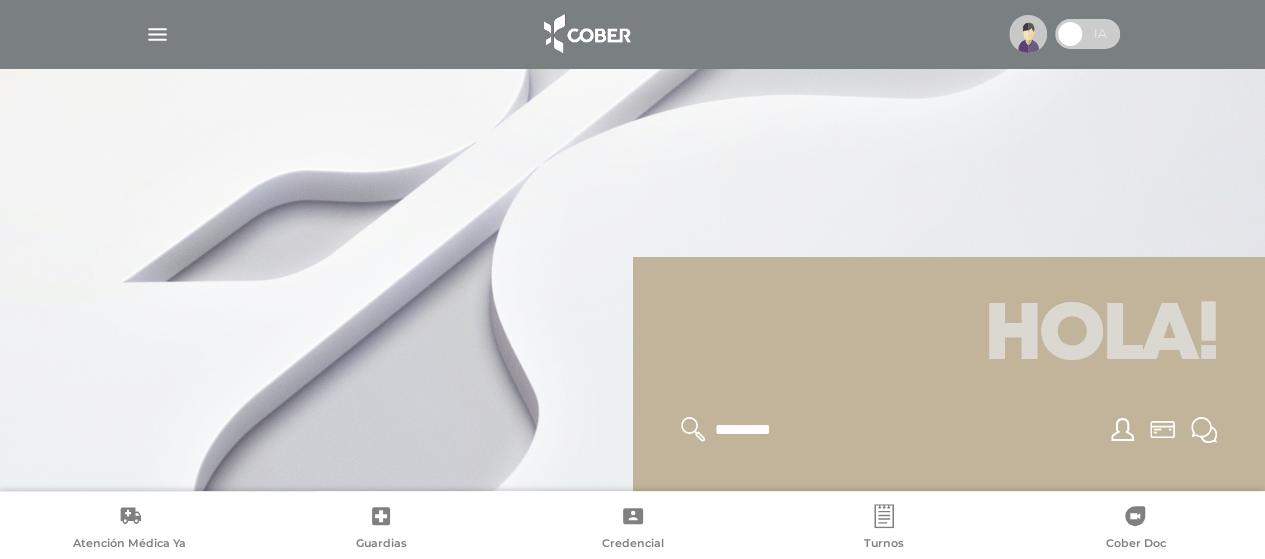 click at bounding box center (157, 34) 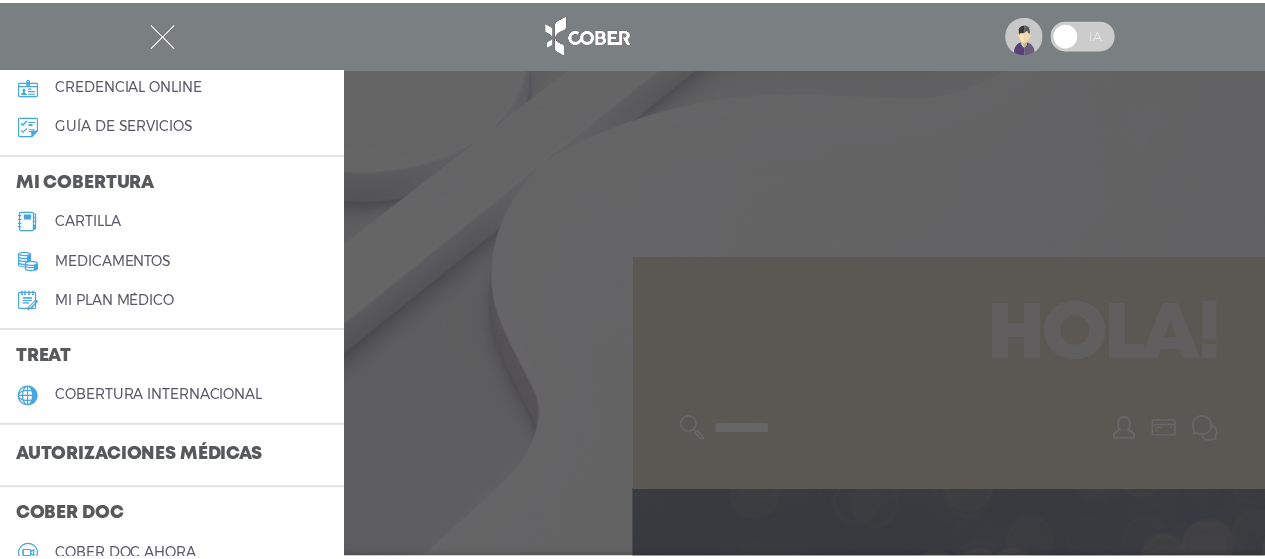 scroll, scrollTop: 200, scrollLeft: 0, axis: vertical 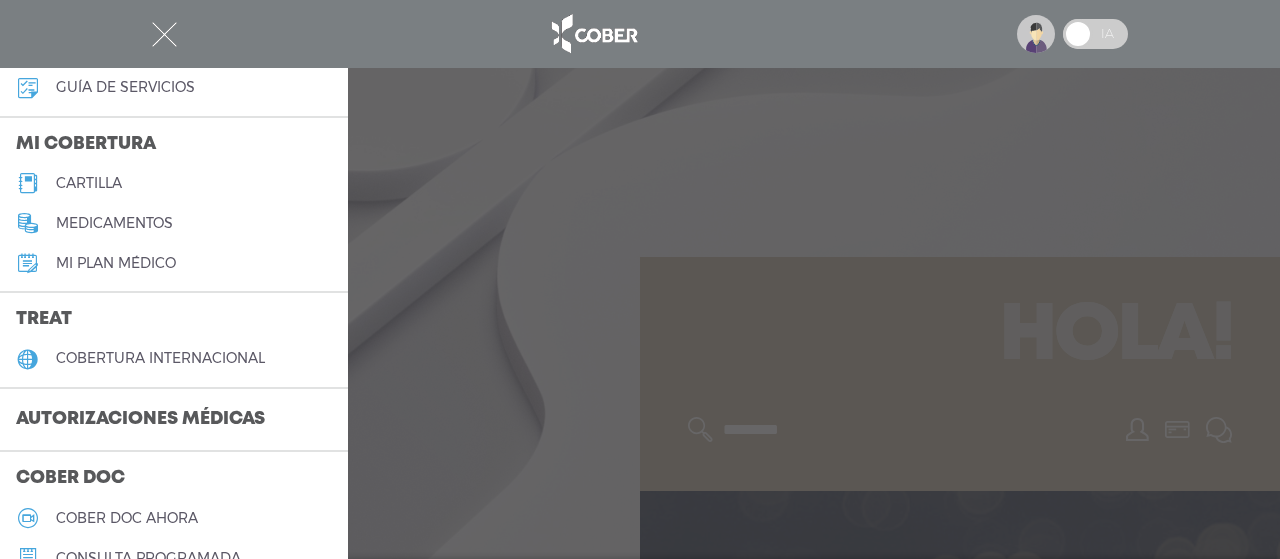 click on "Autorizaciones médicas" at bounding box center (140, 420) 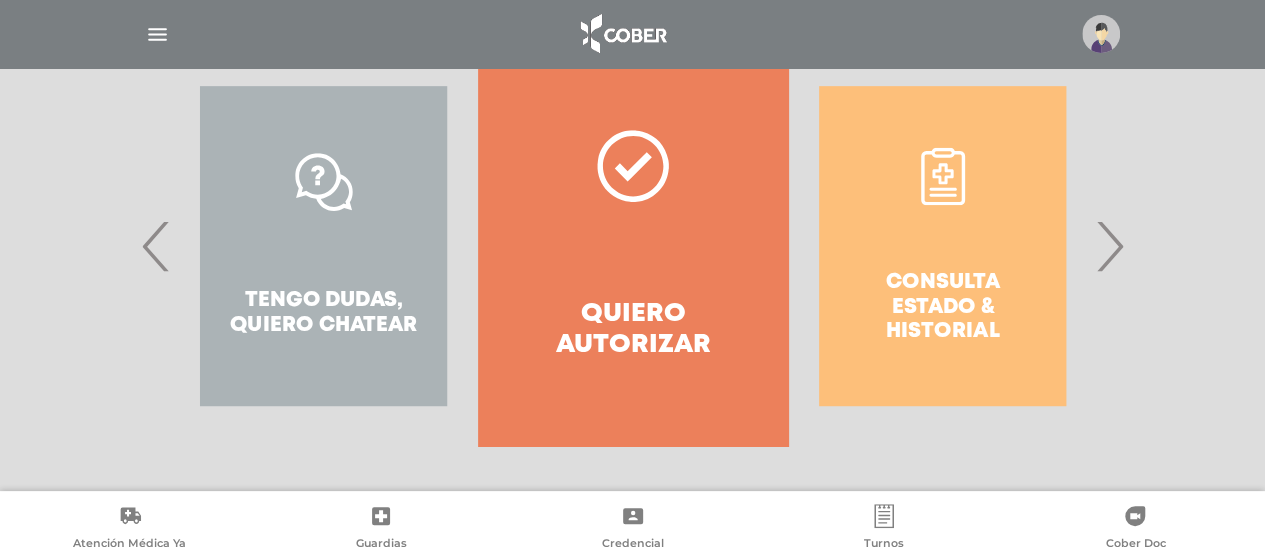 scroll, scrollTop: 444, scrollLeft: 0, axis: vertical 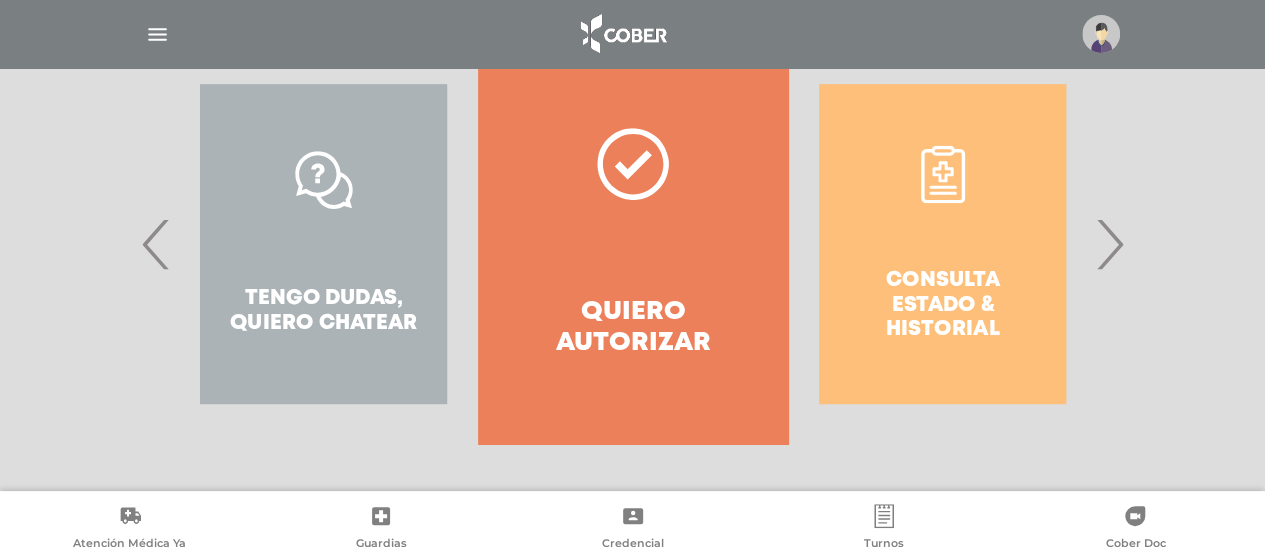 click on "Consulta estado & historial" at bounding box center (942, 244) 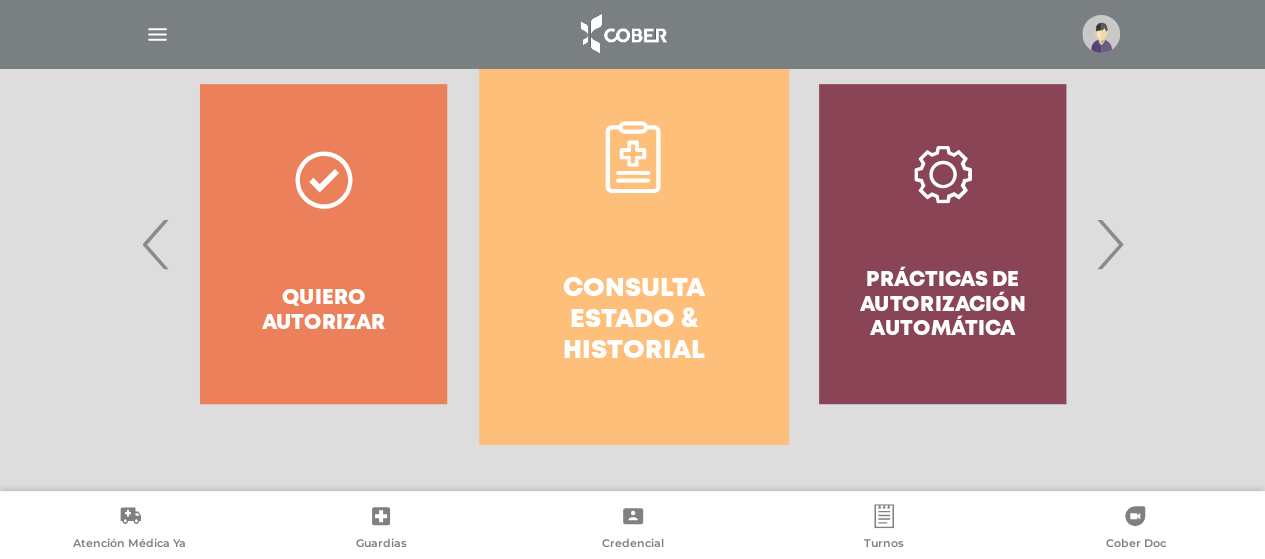 click on "Consulta estado & historial" at bounding box center [633, 321] 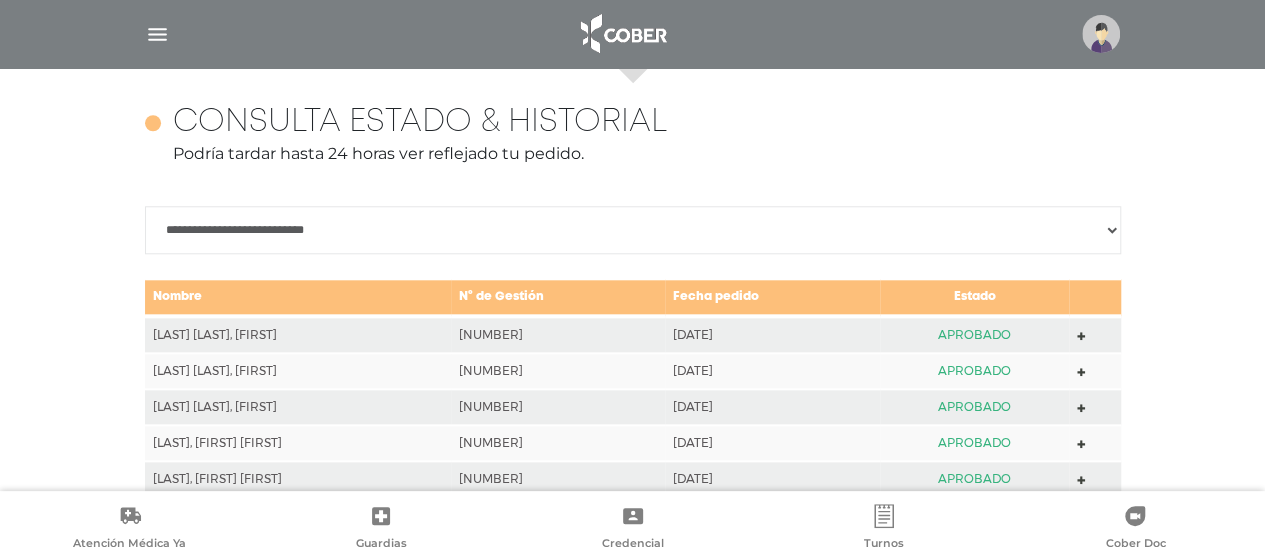 scroll, scrollTop: 888, scrollLeft: 0, axis: vertical 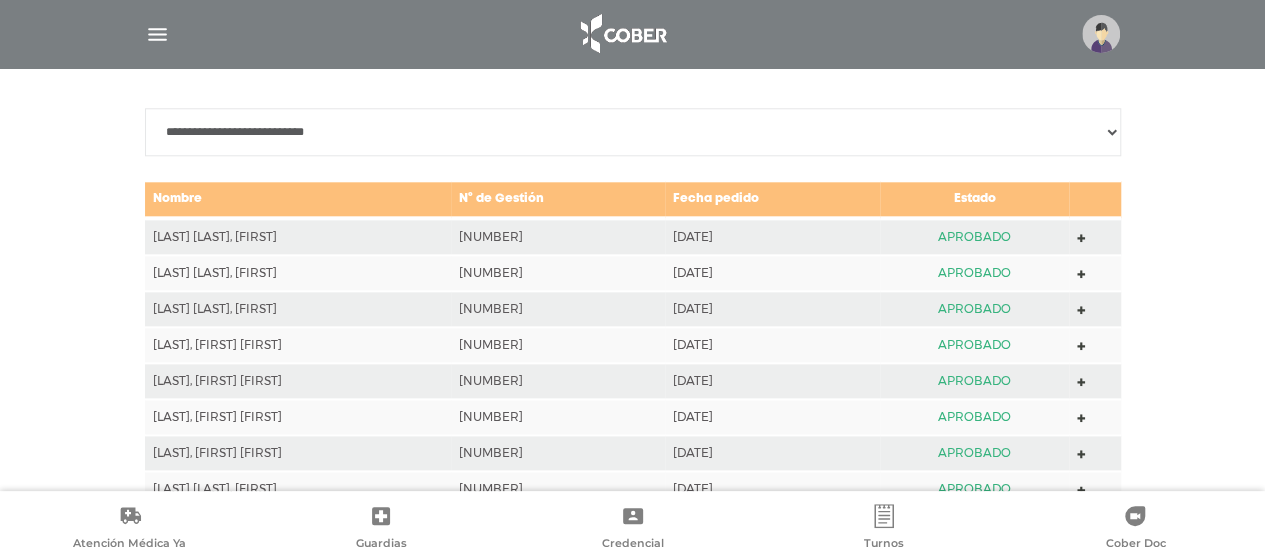 click 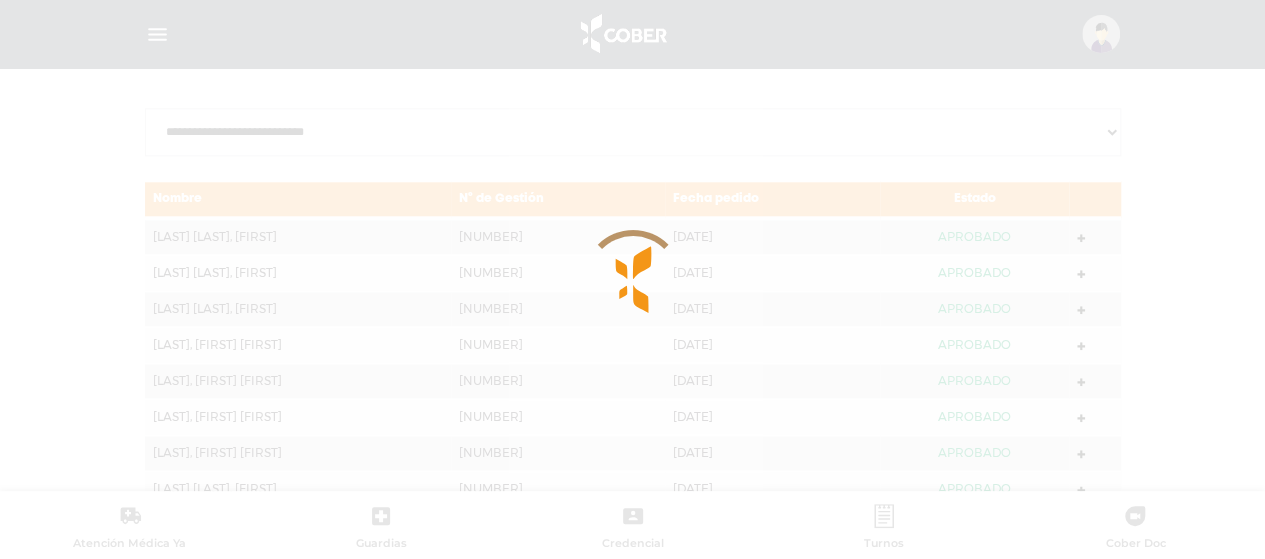 click at bounding box center [632, 279] 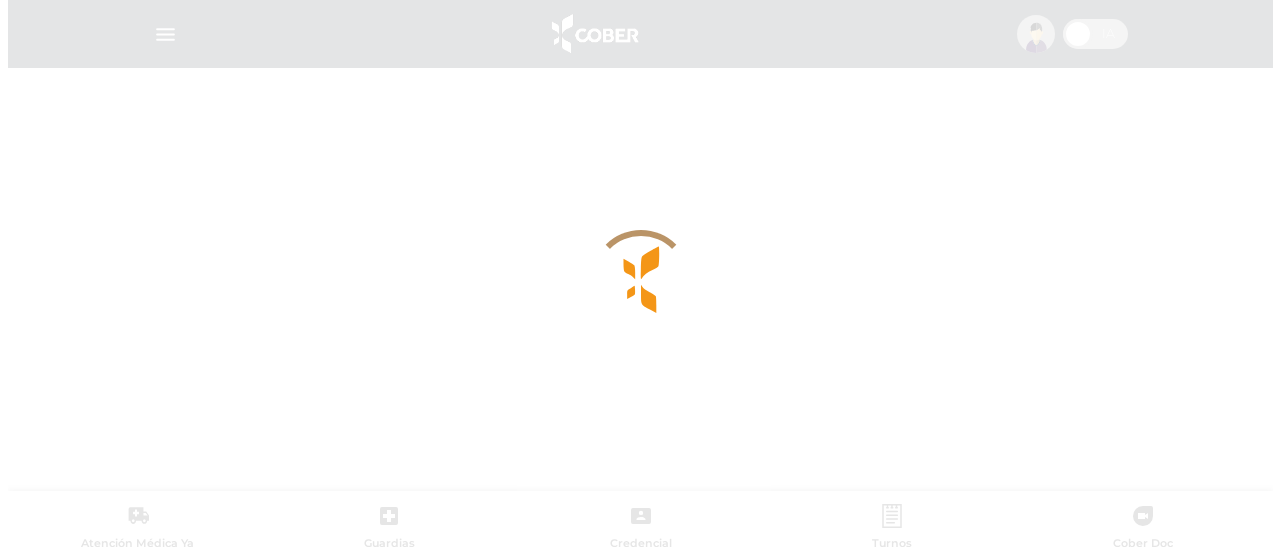 scroll, scrollTop: 0, scrollLeft: 0, axis: both 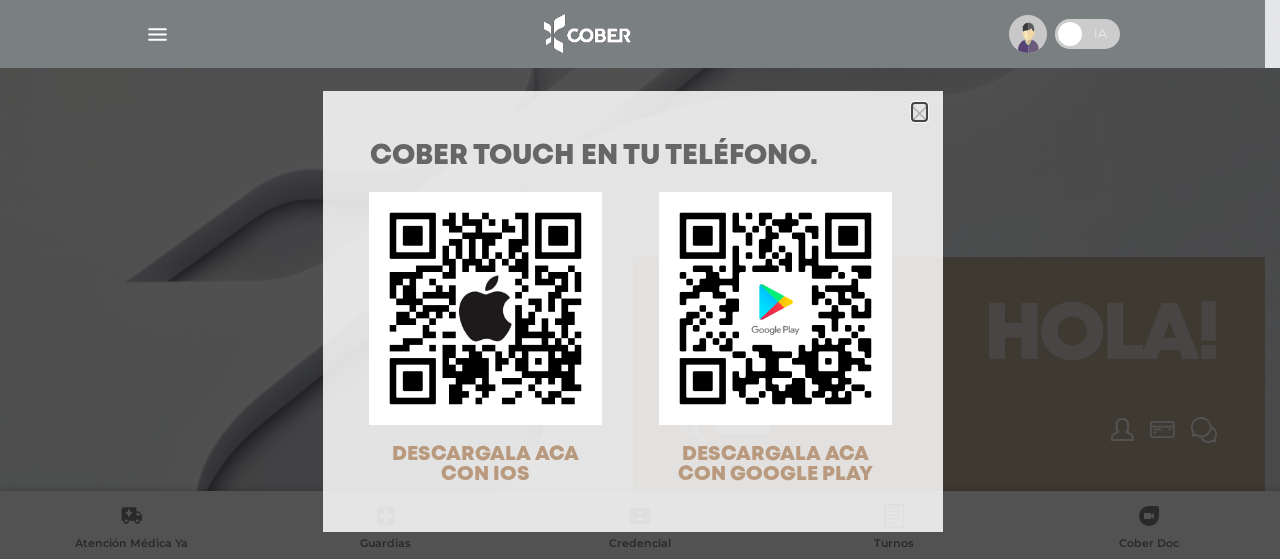 click 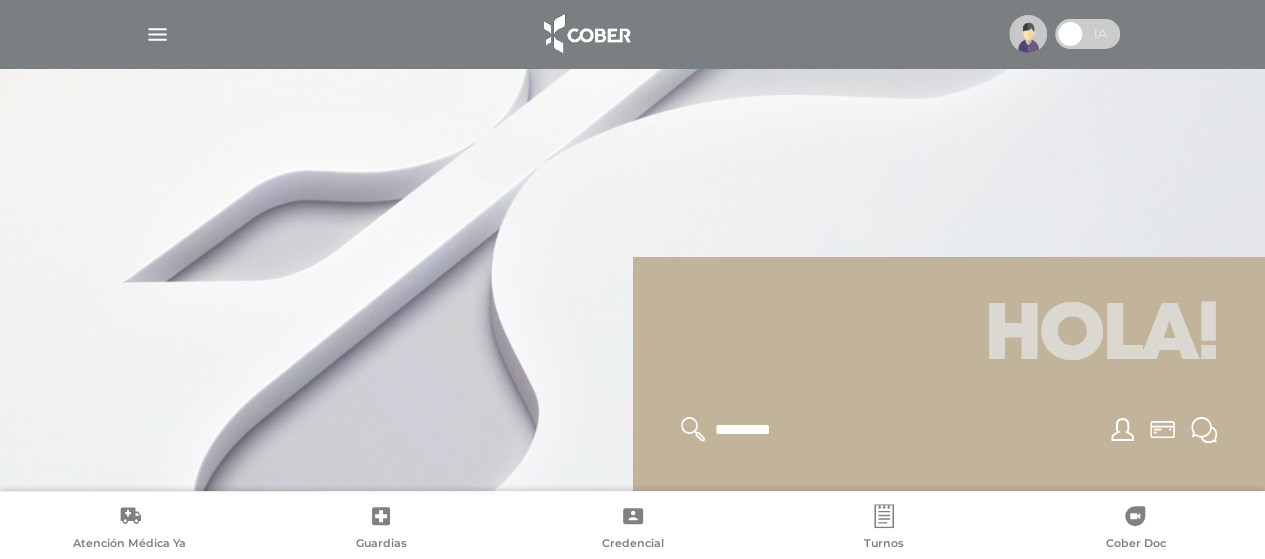 click at bounding box center (633, 34) 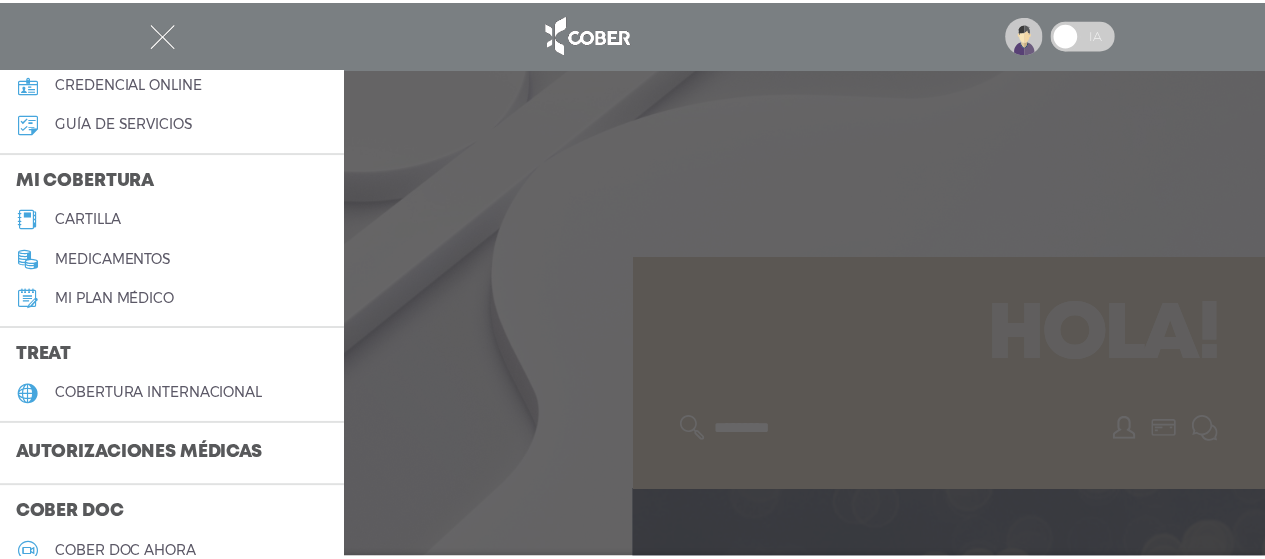 scroll, scrollTop: 200, scrollLeft: 0, axis: vertical 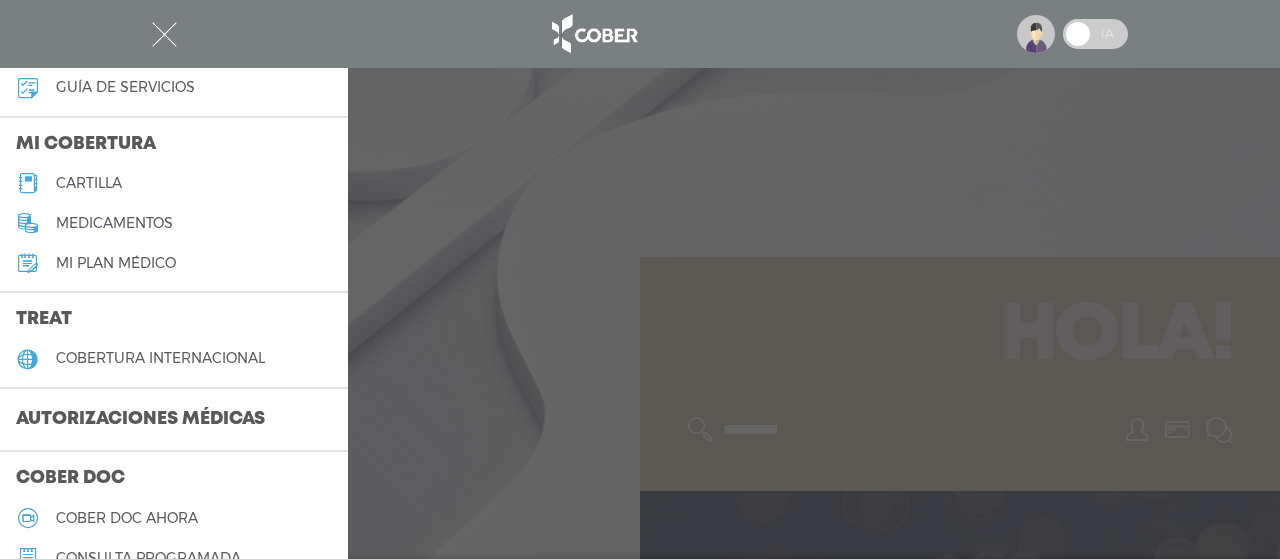 click on "Autorizaciones médicas" at bounding box center [140, 420] 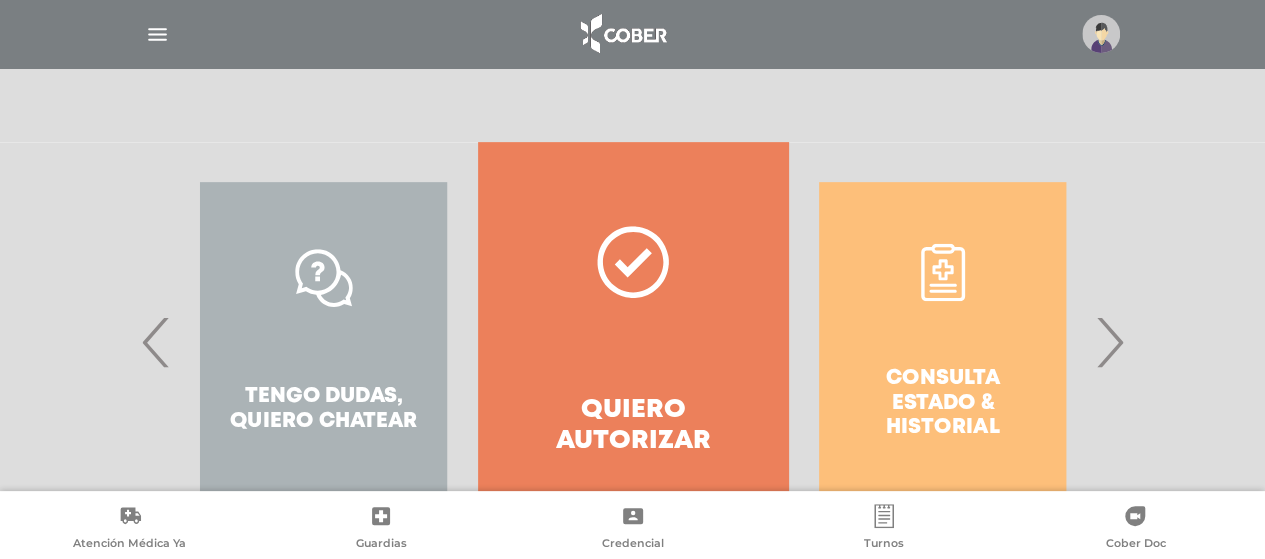 scroll, scrollTop: 444, scrollLeft: 0, axis: vertical 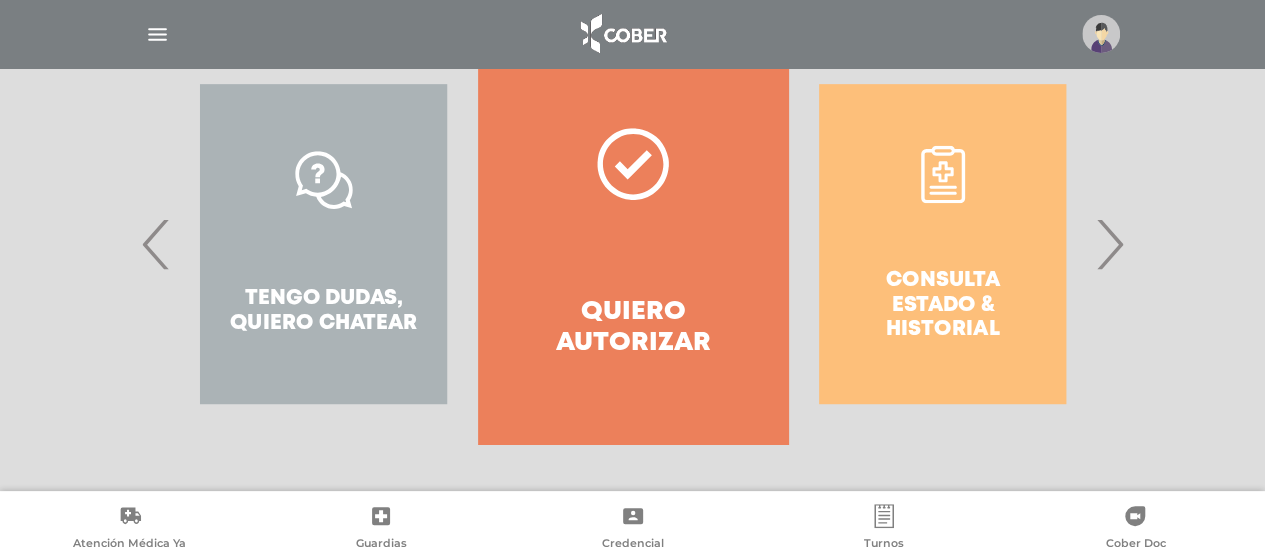 click on "Consulta estado & historial
Prácticas de autorización automática
Tengo dudas, quiero chatear
Quiero autorizar
Consulta estado & historial
Prácticas de autorización automática
Tengo dudas, quiero chatear
Quiero autorizar
Consulta estado & historial
Prácticas de autorización automática                       ‹ ›" at bounding box center (633, 244) 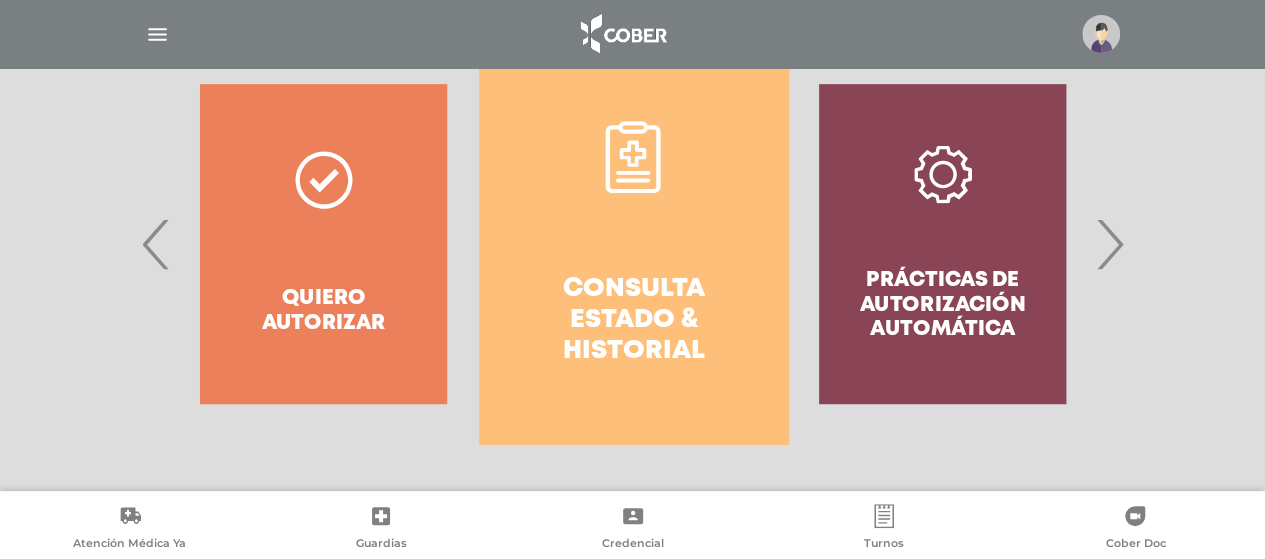 click on "Consulta estado & historial" at bounding box center (633, 244) 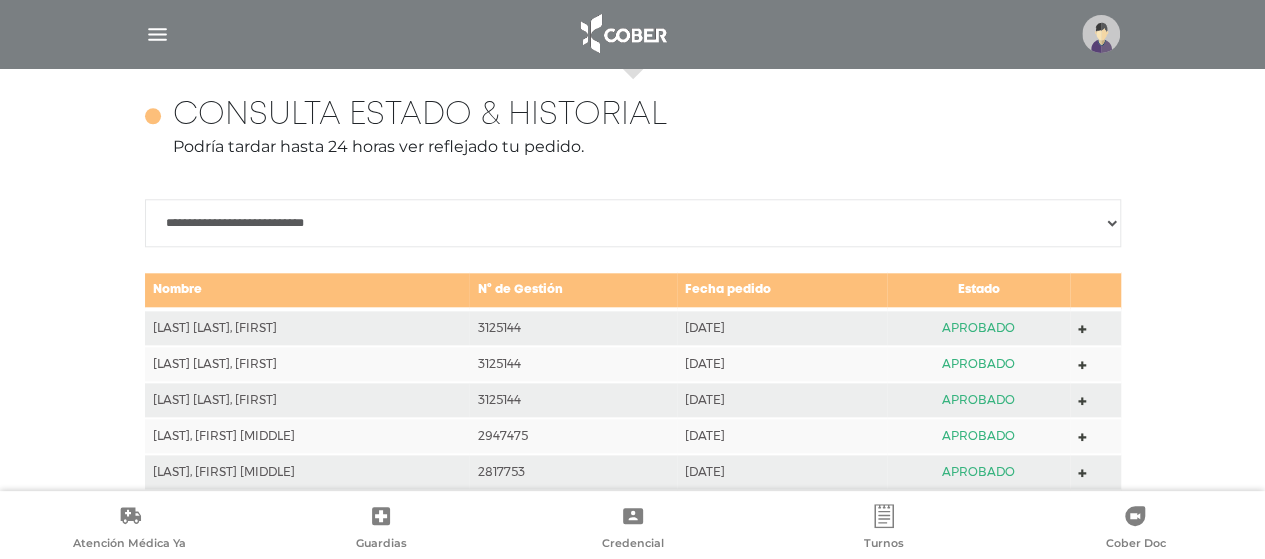 scroll, scrollTop: 888, scrollLeft: 0, axis: vertical 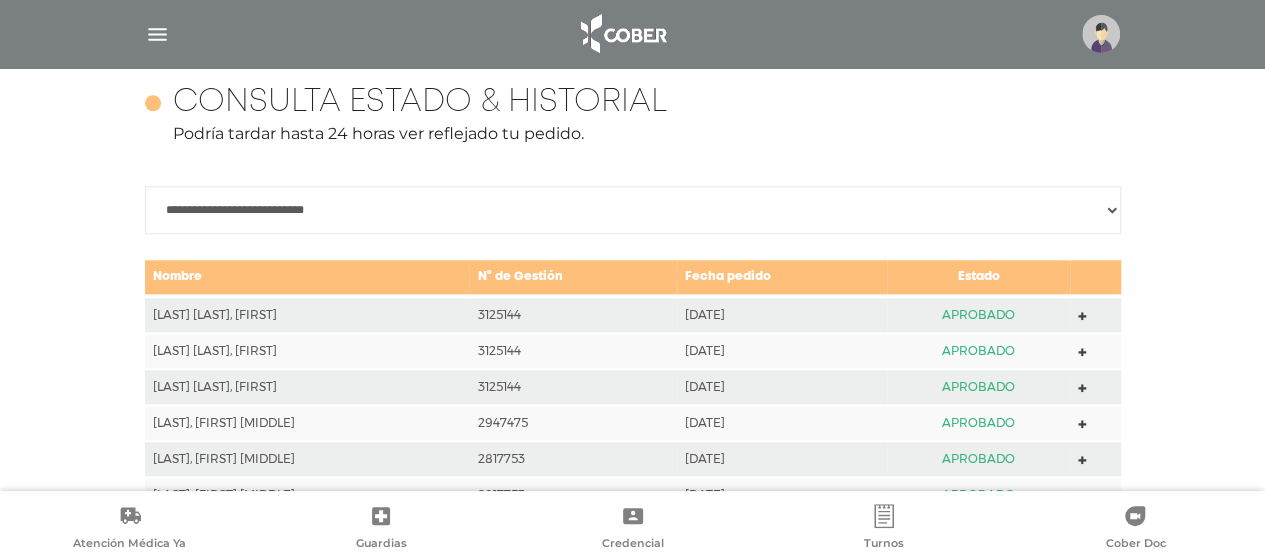 click 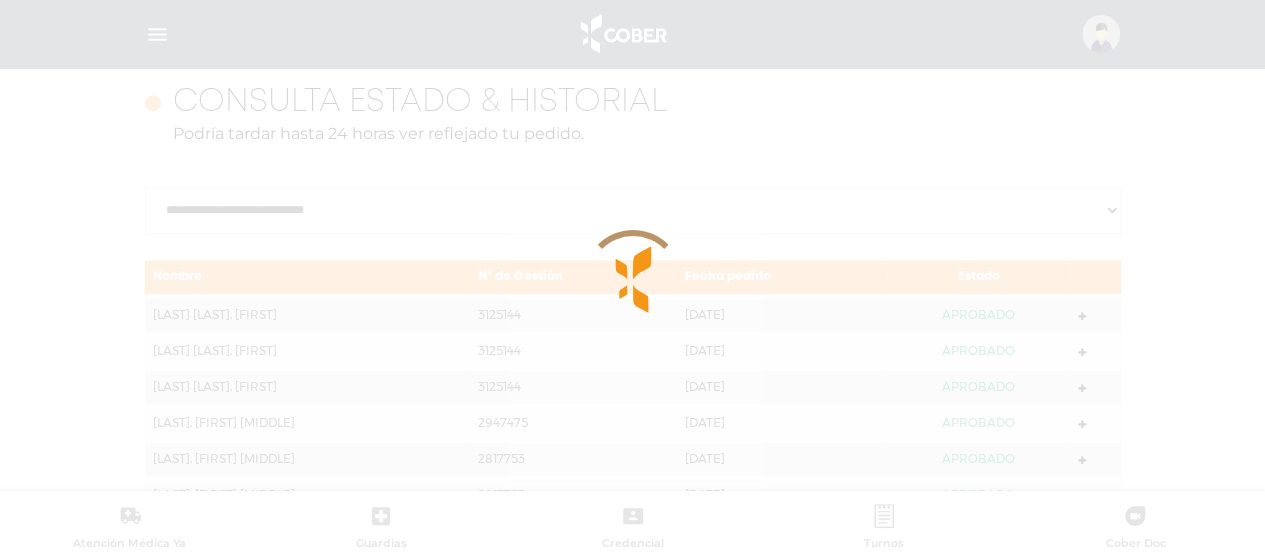 click at bounding box center (632, 279) 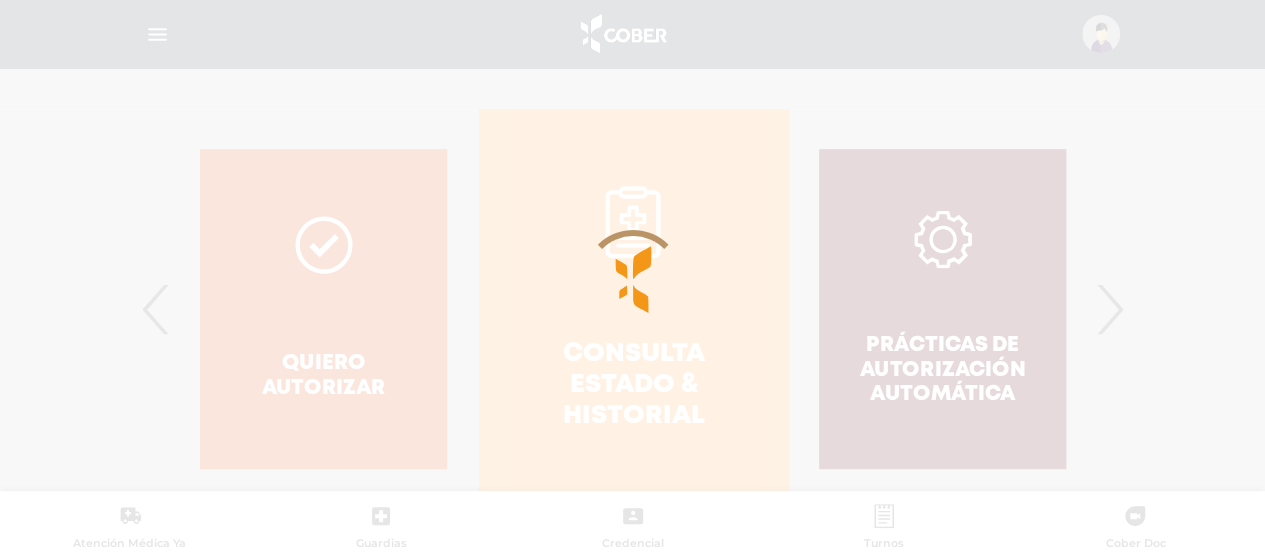 scroll, scrollTop: 220, scrollLeft: 0, axis: vertical 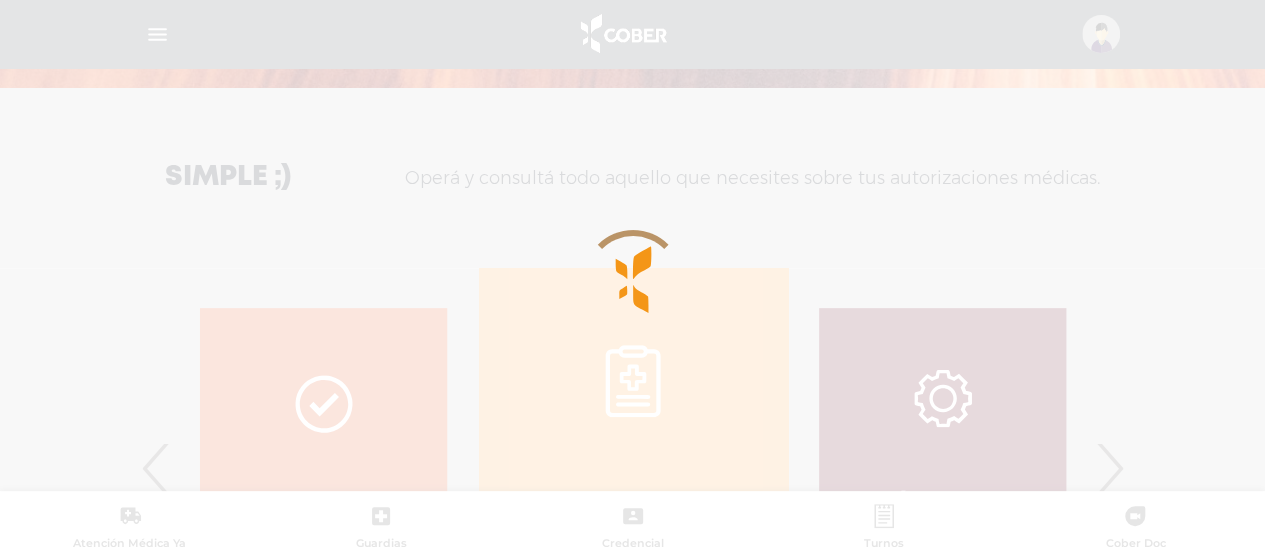 click at bounding box center (632, 279) 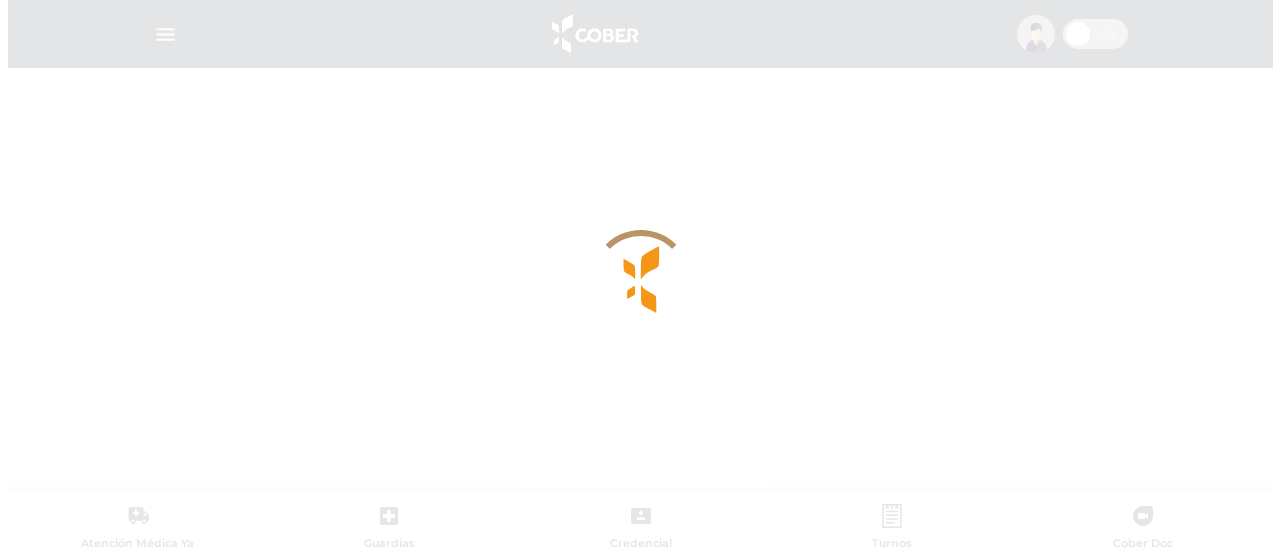 scroll, scrollTop: 0, scrollLeft: 0, axis: both 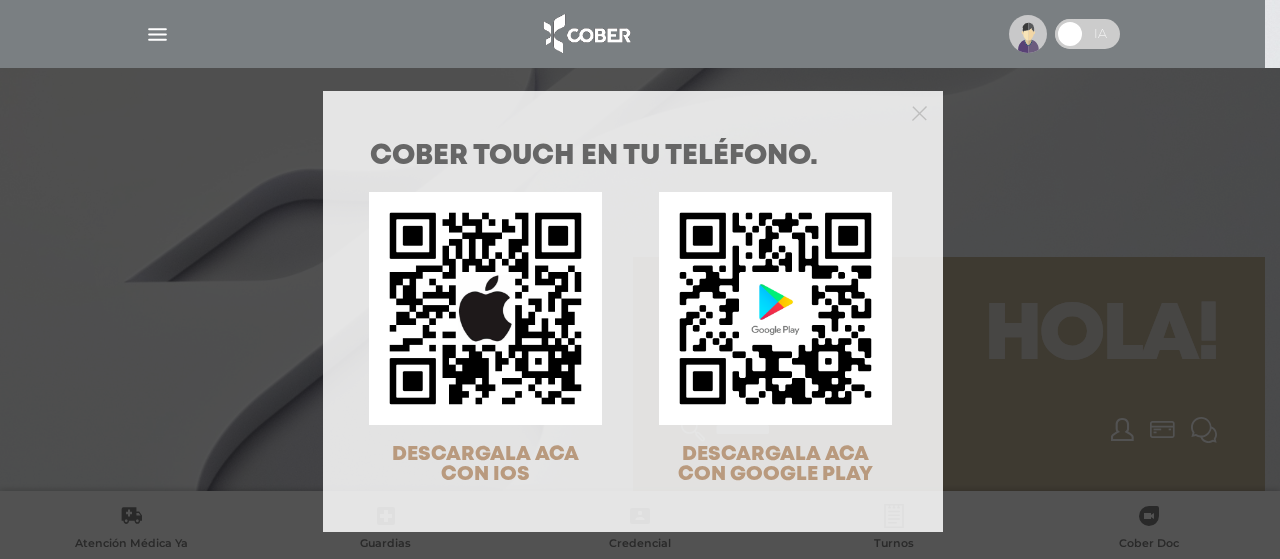 click on "COBER TOUCH en tu teléfono.
DESCARGALA ACA CON IOS
DESCARGALA ACA CON GOOGLE PLAY" at bounding box center (640, 279) 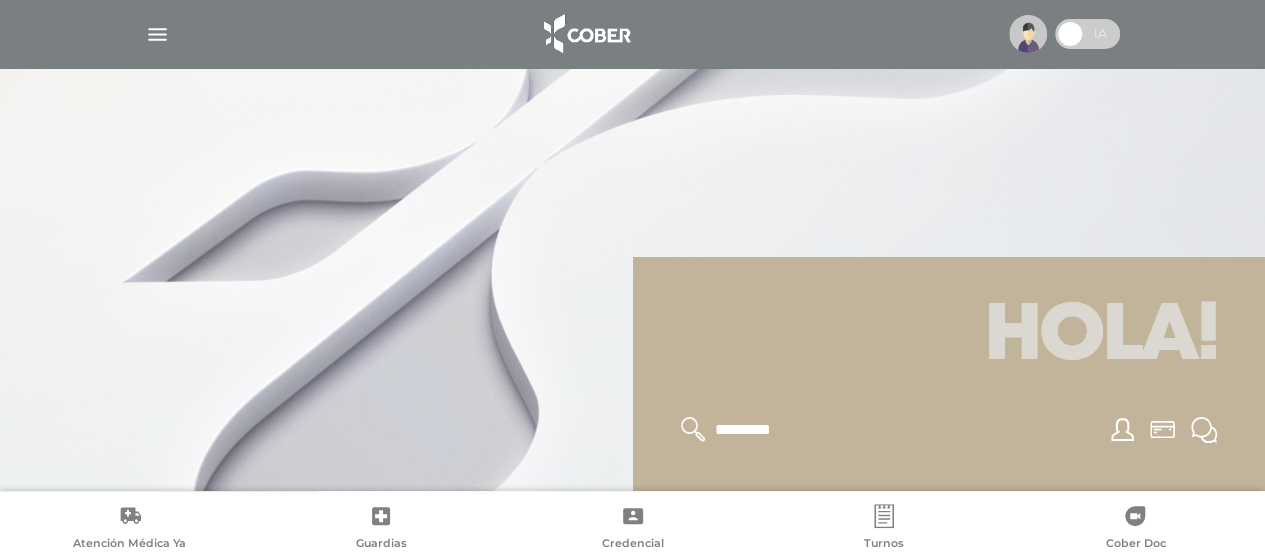 click at bounding box center [157, 34] 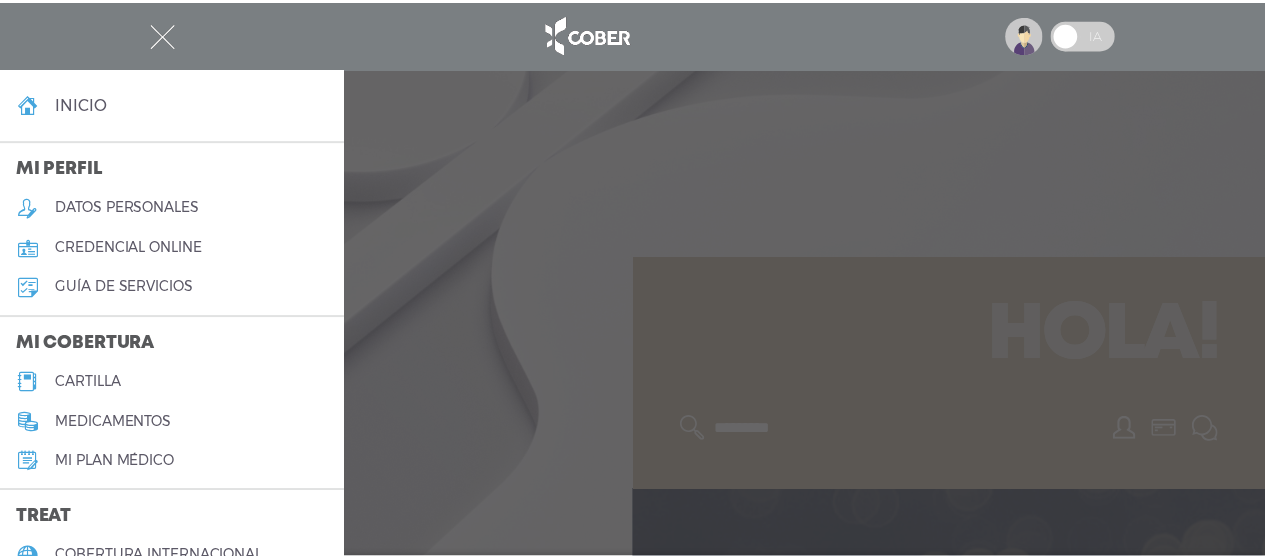 scroll, scrollTop: 200, scrollLeft: 0, axis: vertical 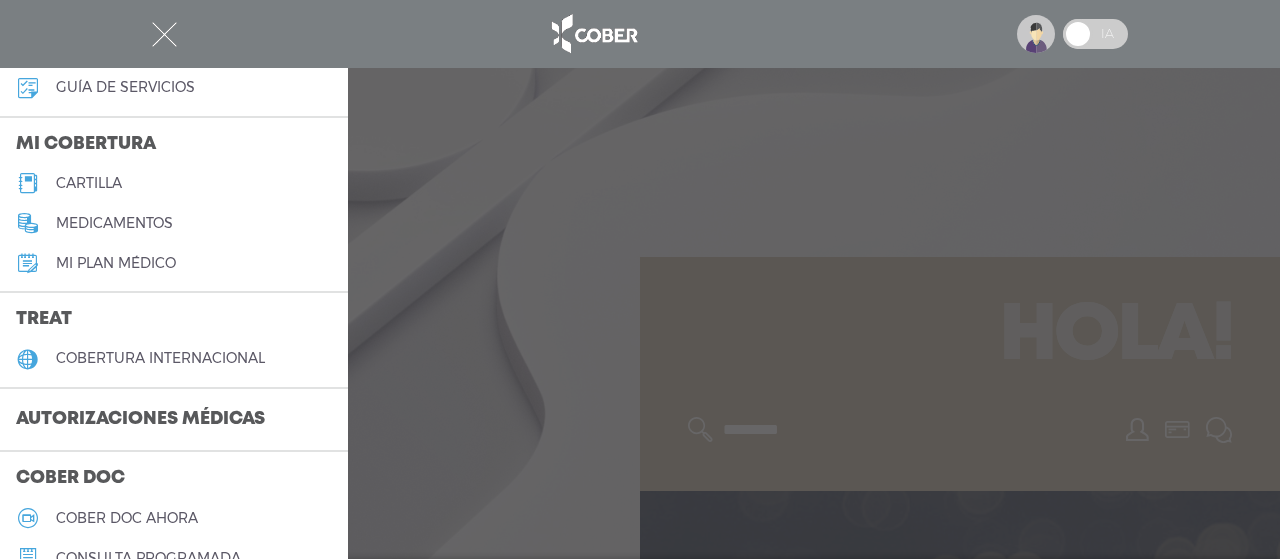 click on "Autorizaciones médicas" at bounding box center [140, 420] 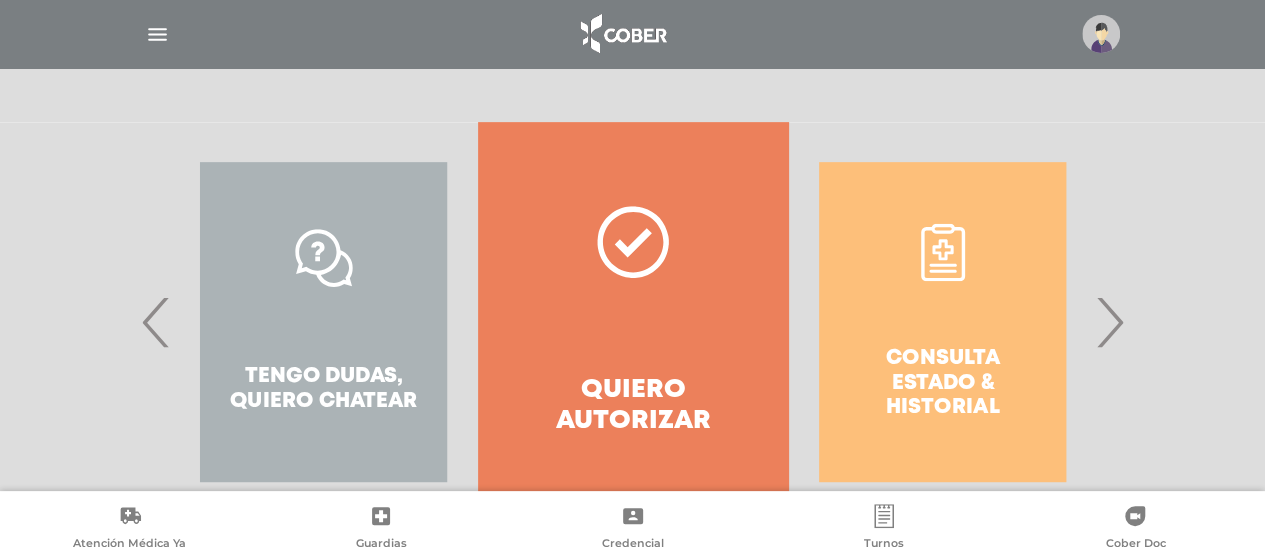 scroll, scrollTop: 400, scrollLeft: 0, axis: vertical 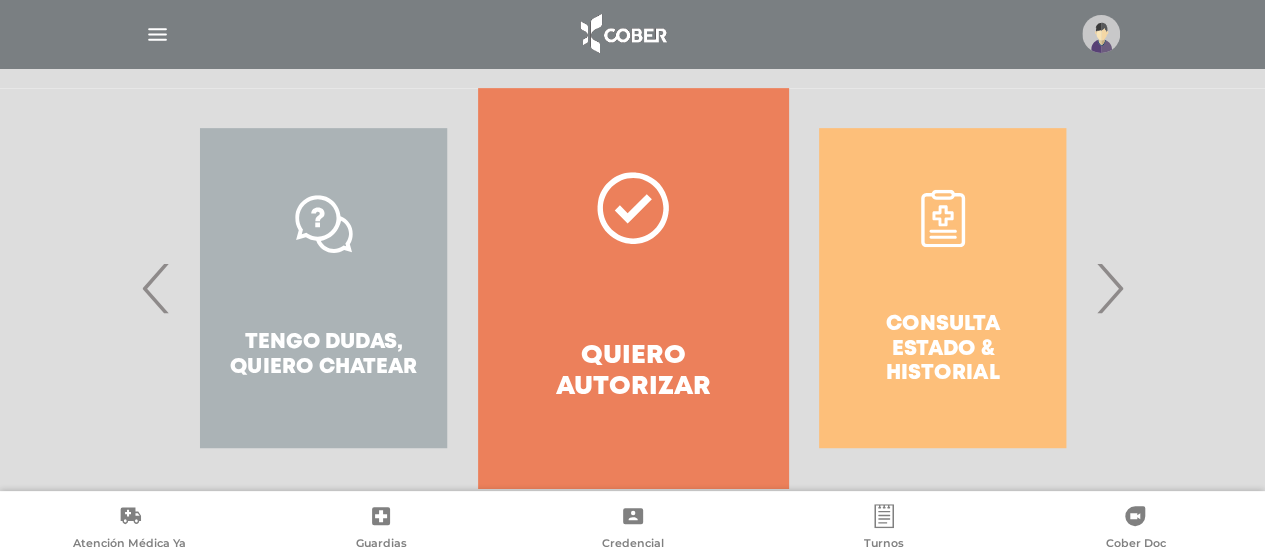 click on "›" at bounding box center (1109, 288) 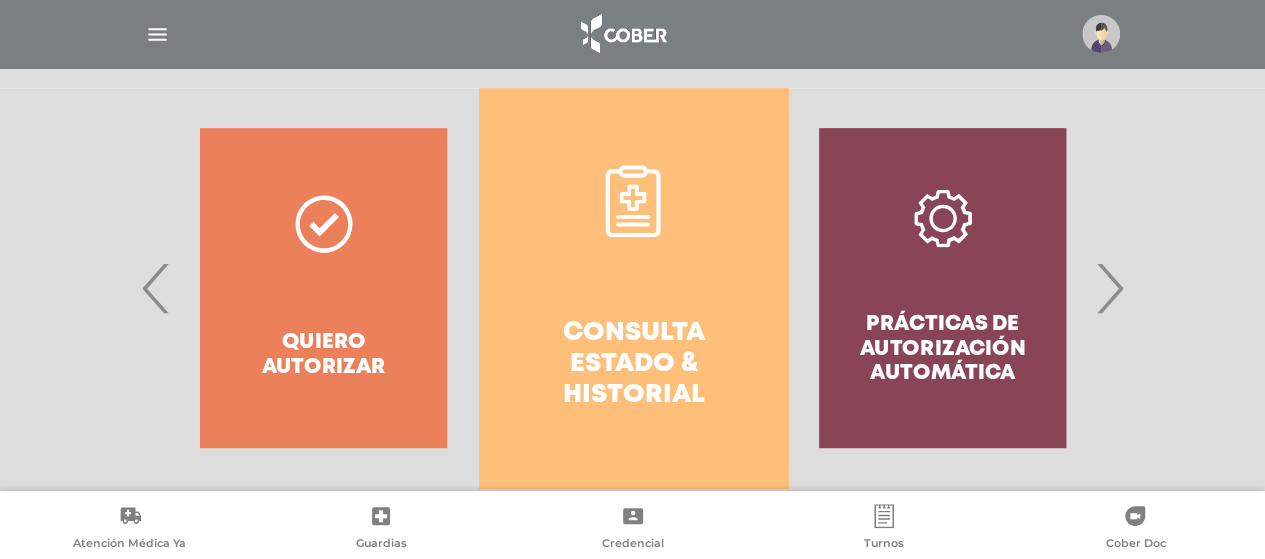 click on "Consulta estado & historial" at bounding box center [633, 288] 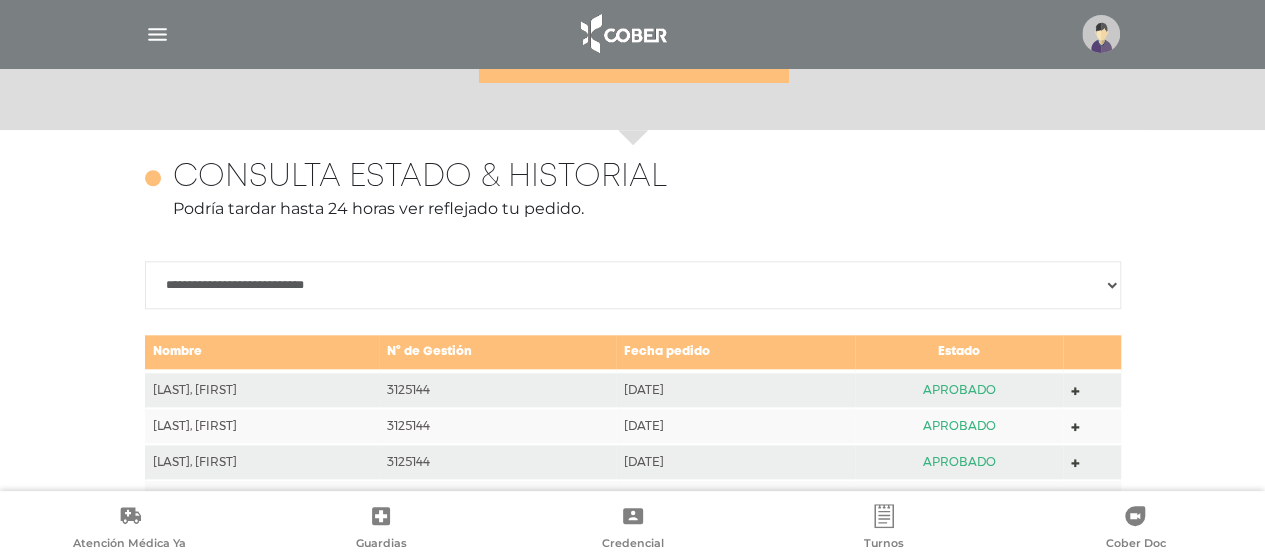 scroll, scrollTop: 888, scrollLeft: 0, axis: vertical 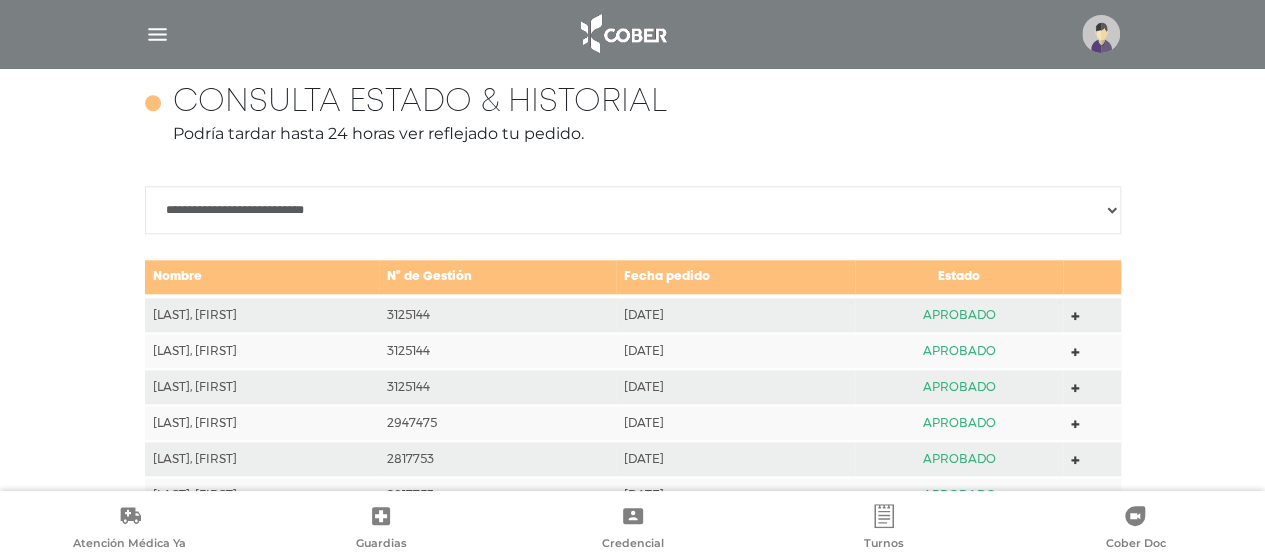 click 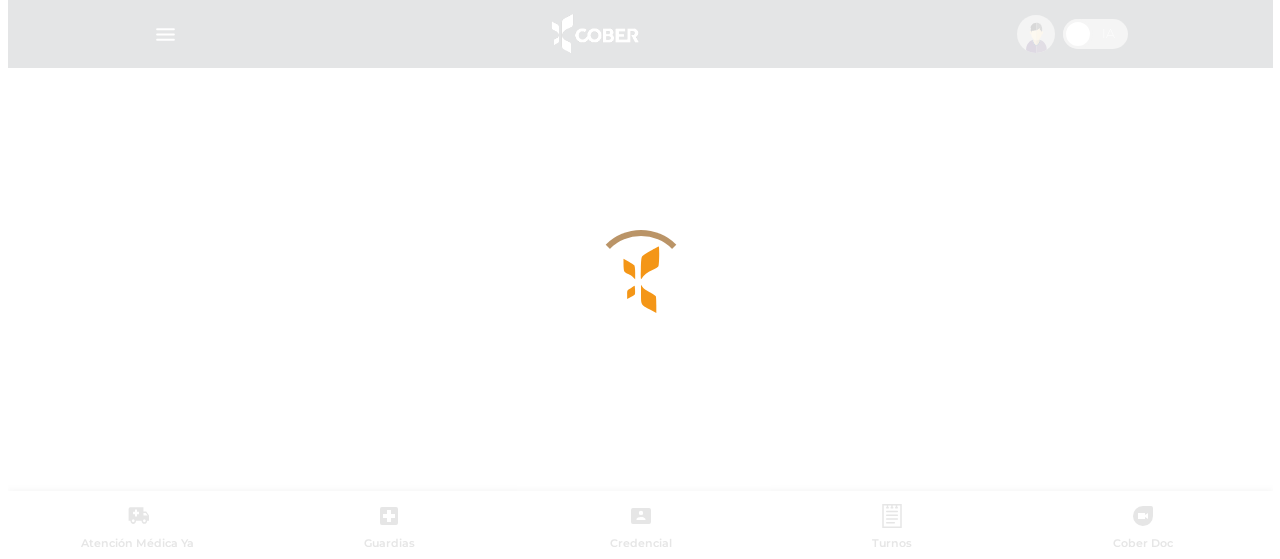 scroll, scrollTop: 0, scrollLeft: 0, axis: both 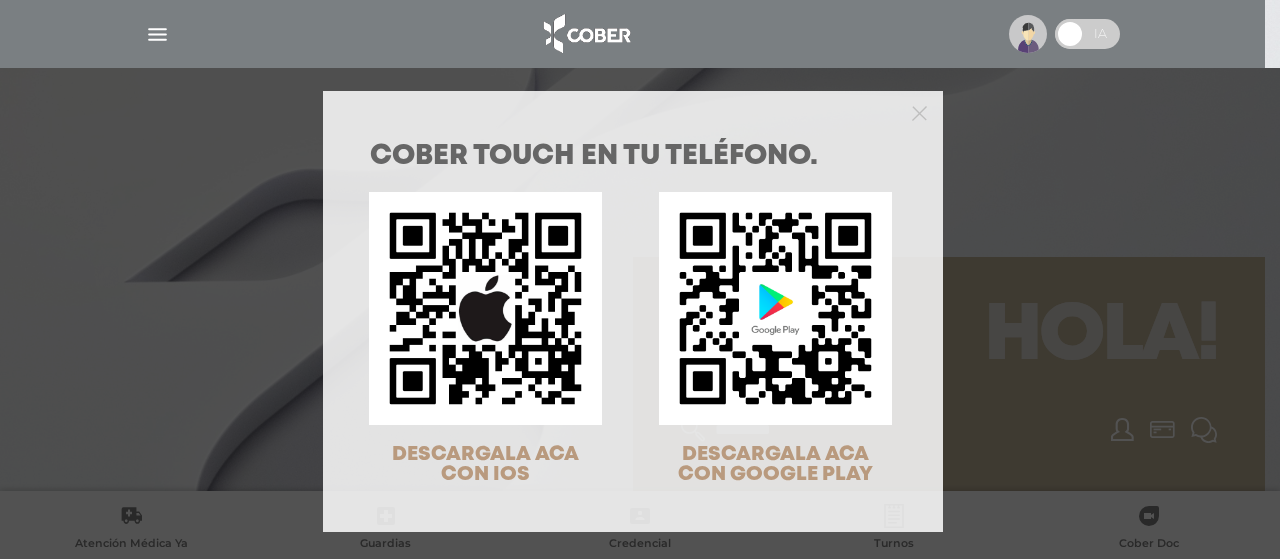 click on "COBER TOUCH en tu teléfono.
DESCARGALA ACA CON IOS
DESCARGALA ACA CON GOOGLE PLAY" at bounding box center [640, 279] 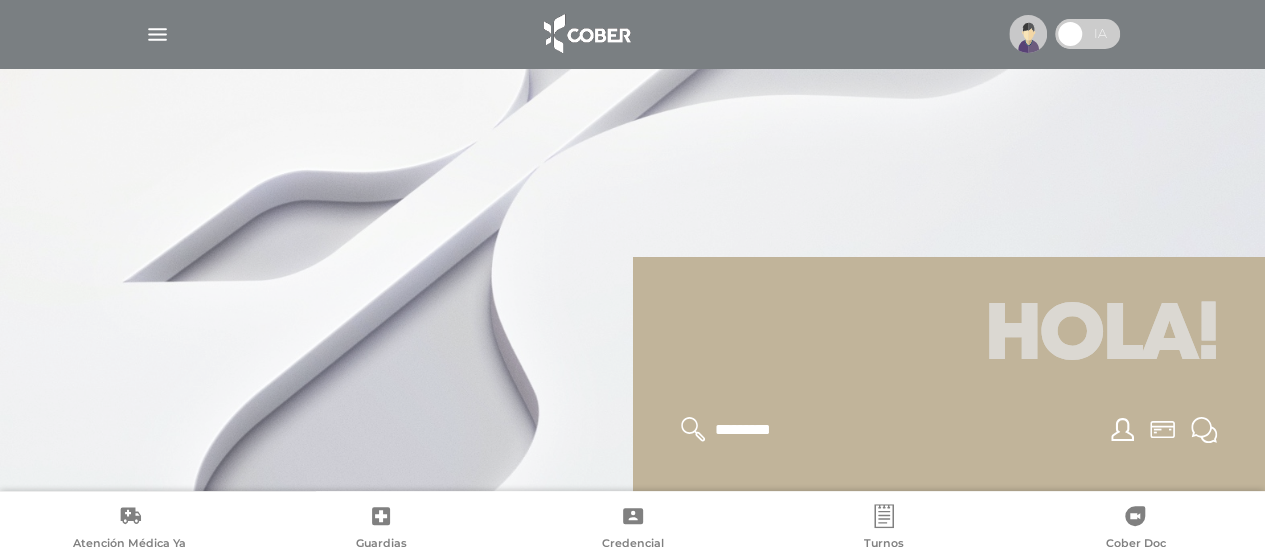 click at bounding box center (157, 34) 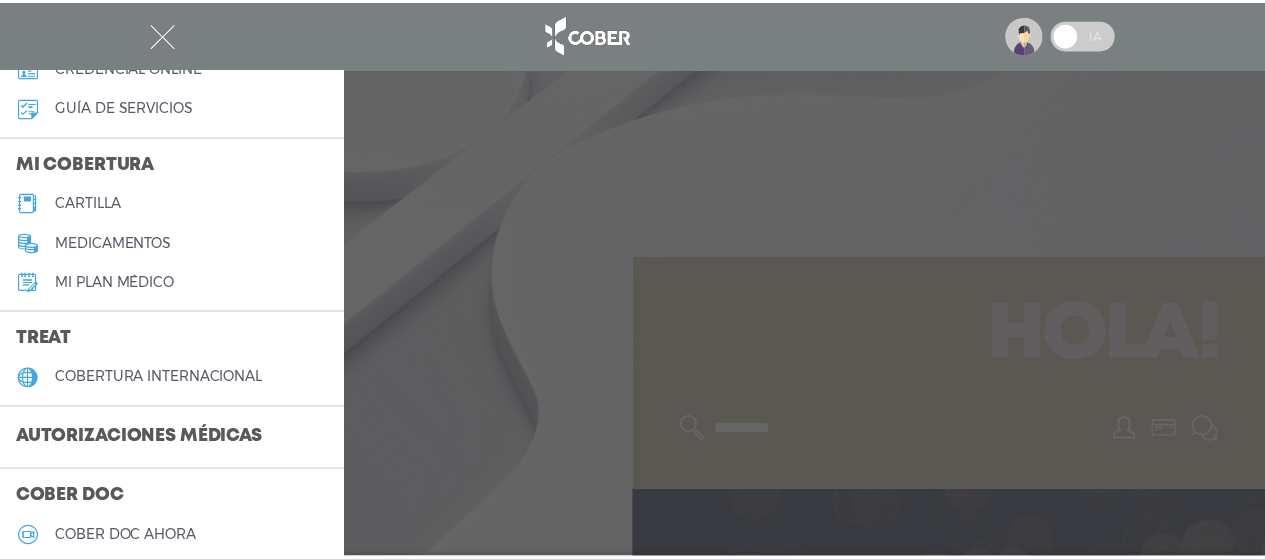 scroll, scrollTop: 200, scrollLeft: 0, axis: vertical 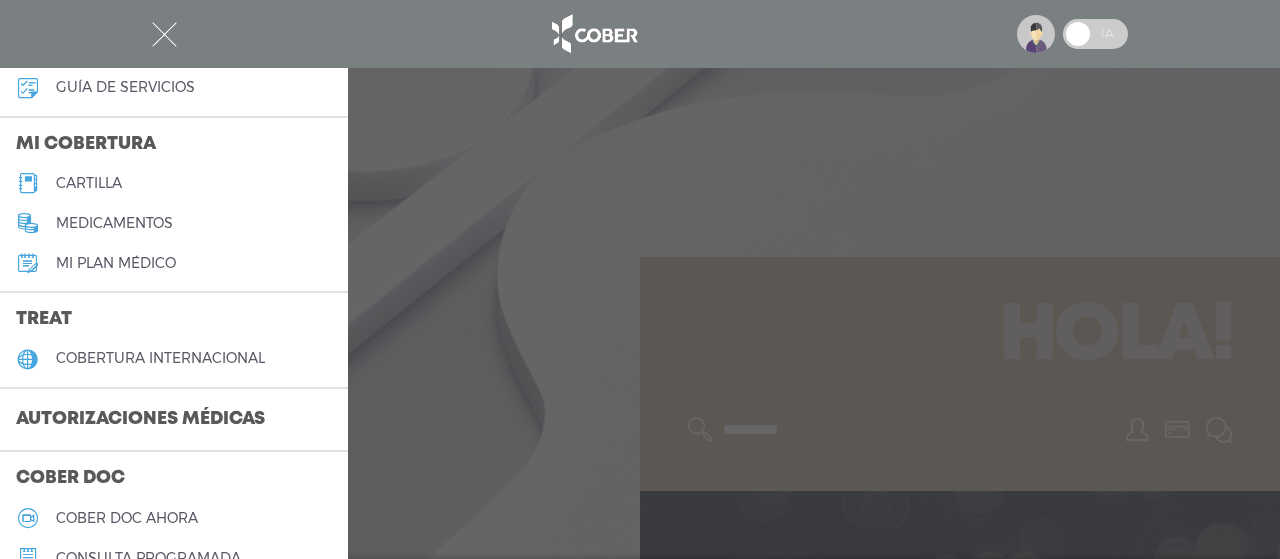 click on "Autorizaciones médicas" at bounding box center (140, 420) 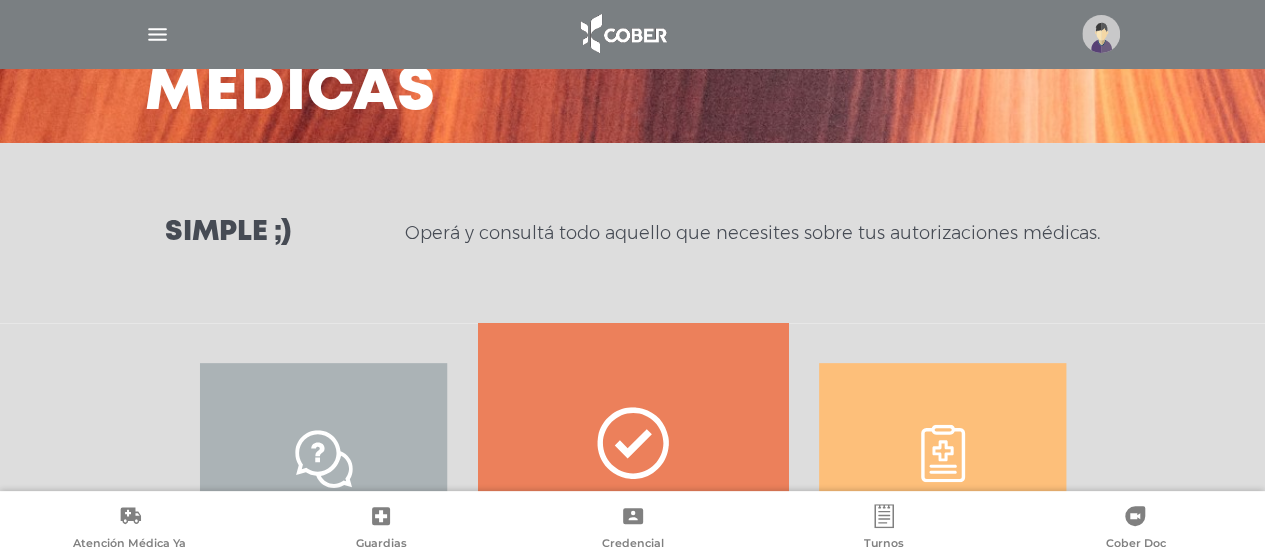 scroll, scrollTop: 444, scrollLeft: 0, axis: vertical 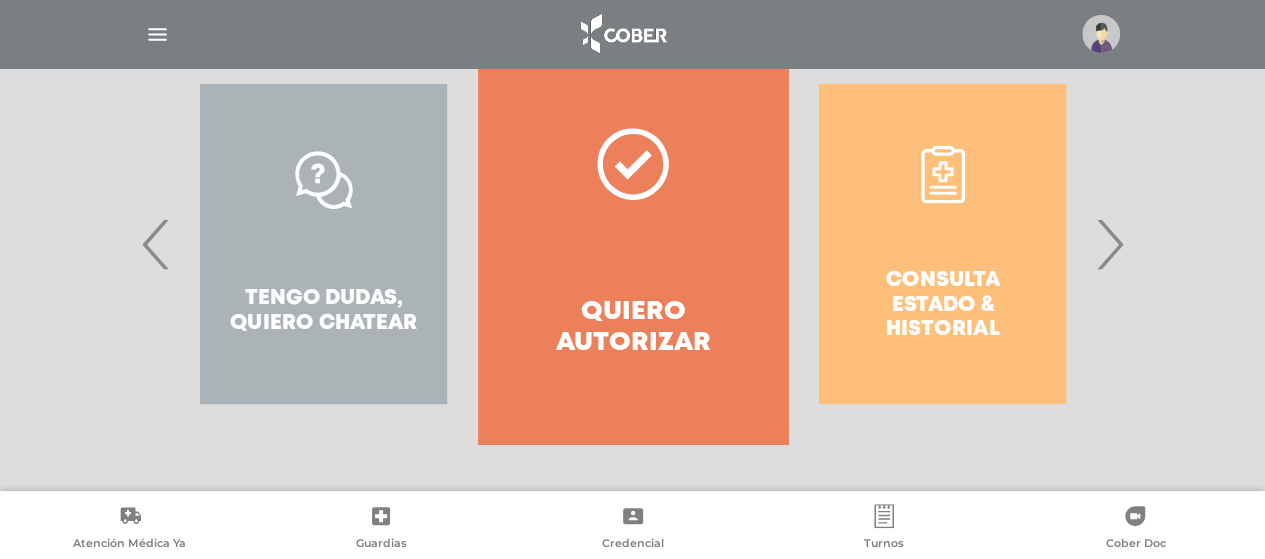 click 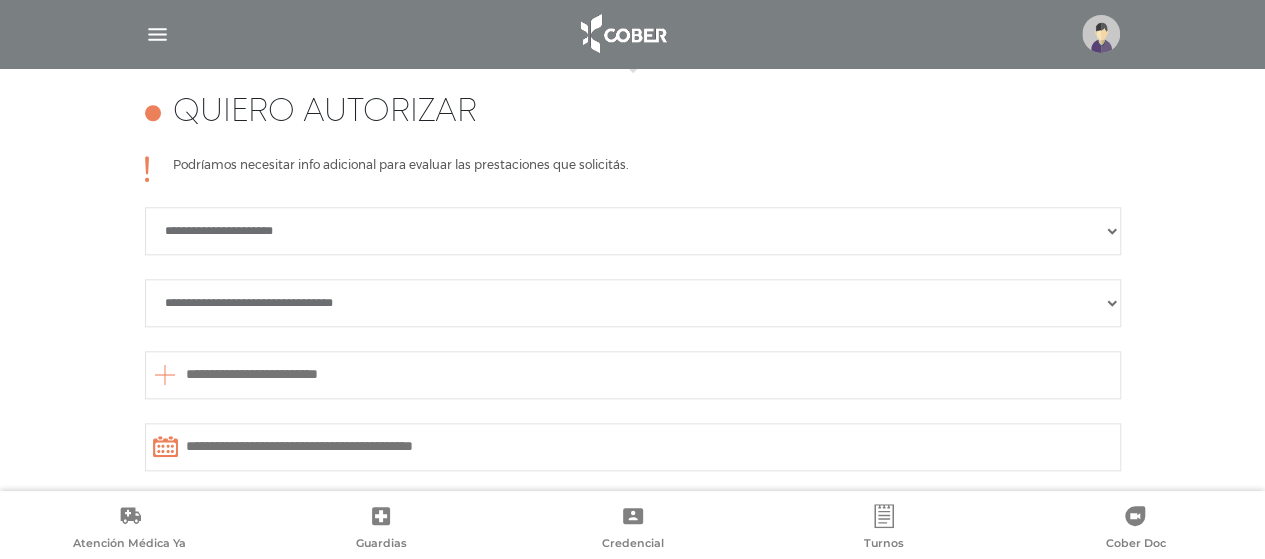 scroll, scrollTop: 888, scrollLeft: 0, axis: vertical 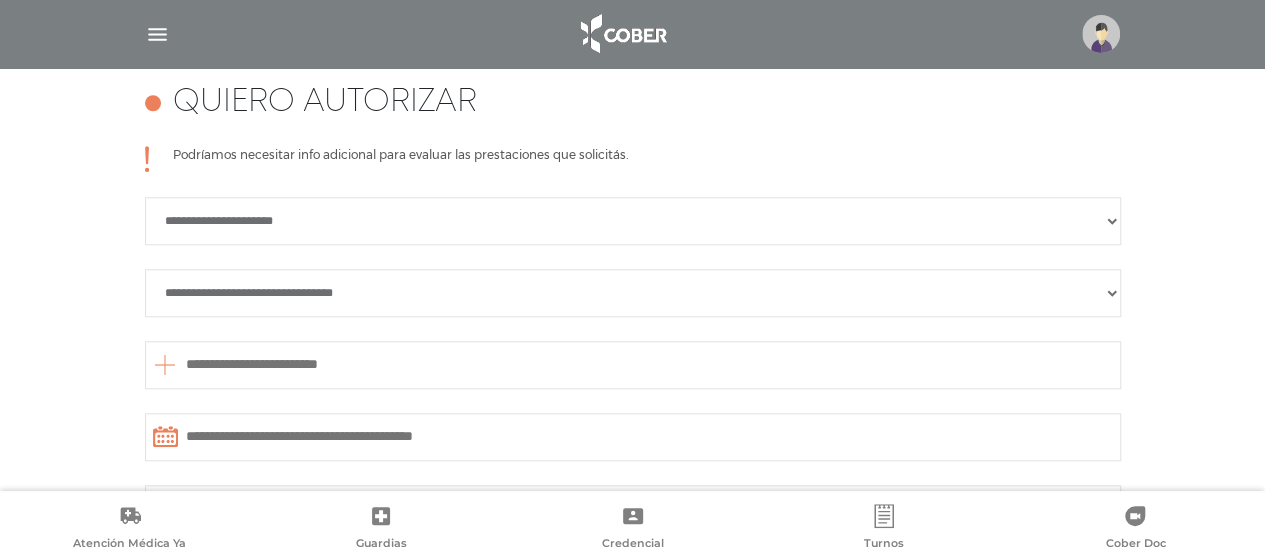 click on "**********" at bounding box center [633, 221] 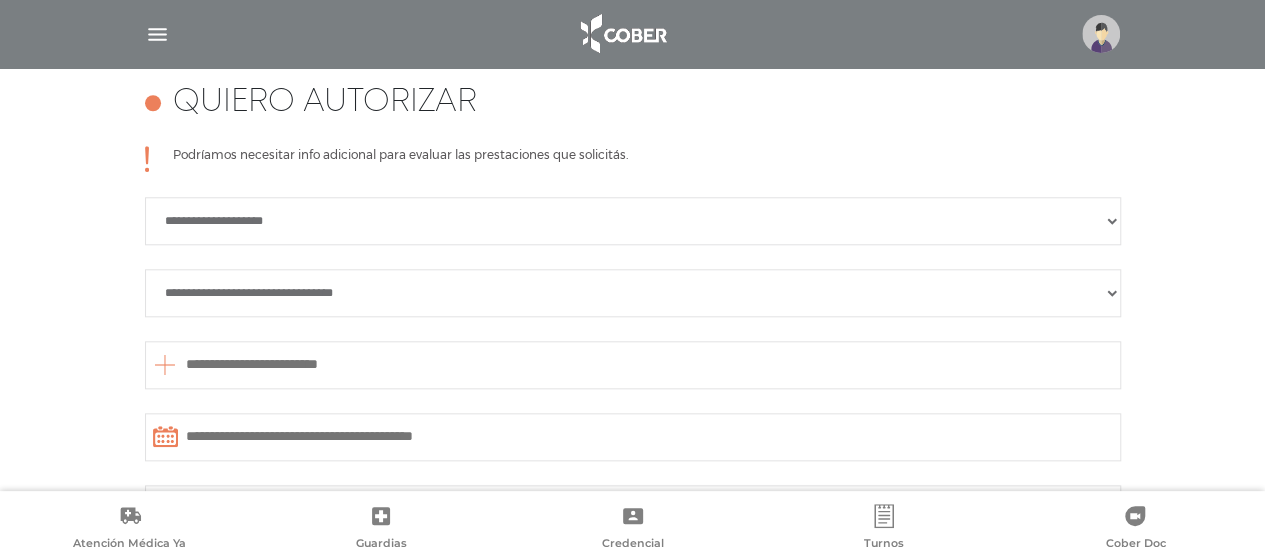 click on "**********" at bounding box center [633, 293] 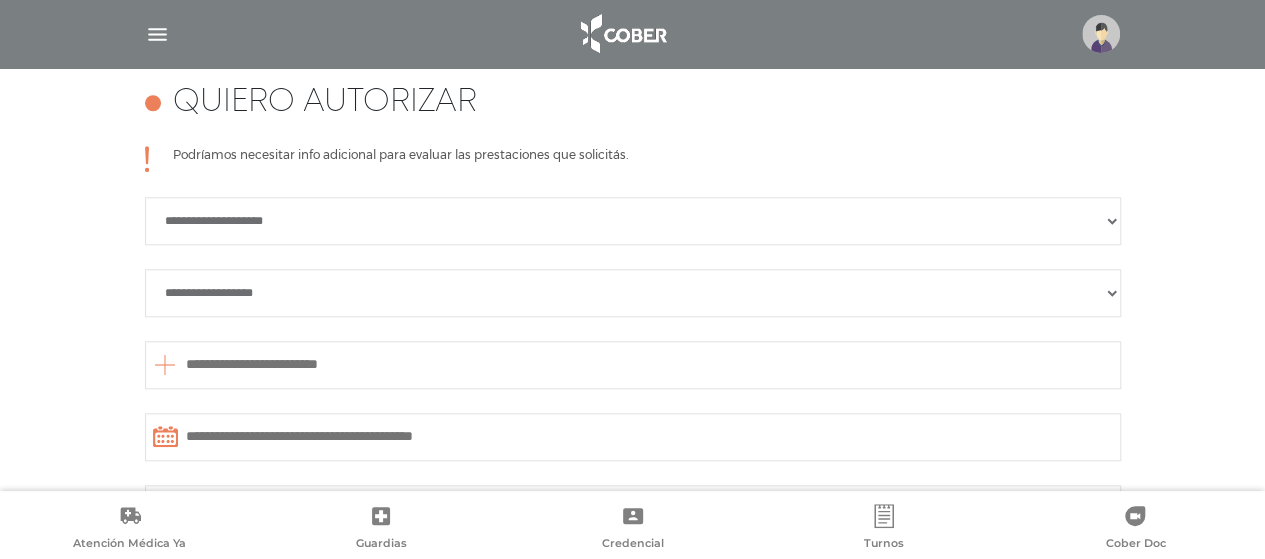 click on "**********" at bounding box center (633, 293) 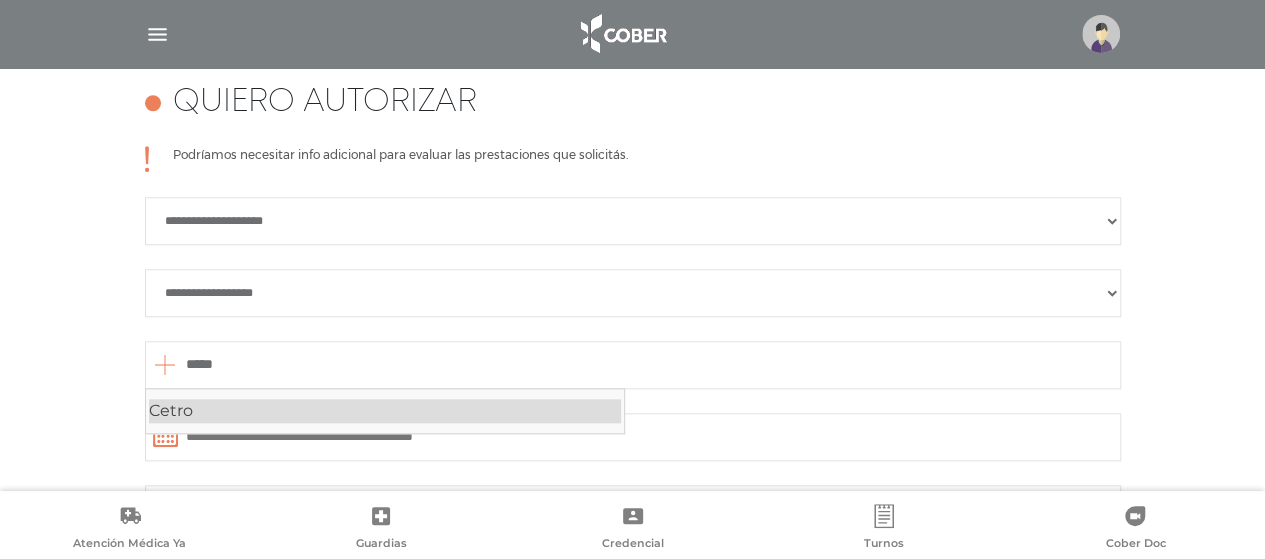 click on "Cetro" at bounding box center (385, 411) 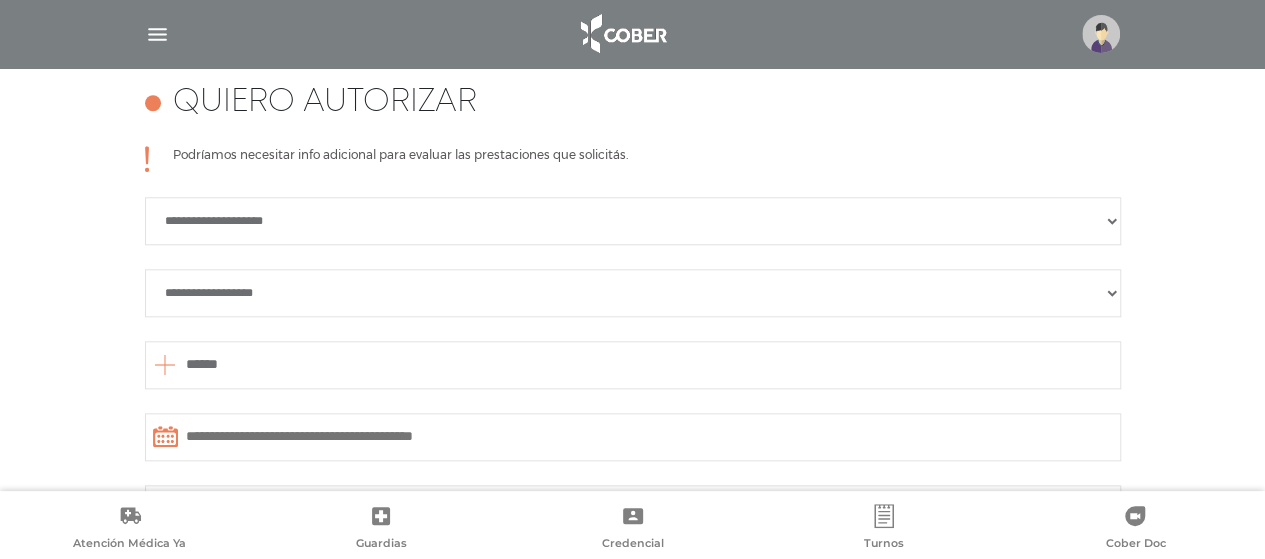 scroll, scrollTop: 1088, scrollLeft: 0, axis: vertical 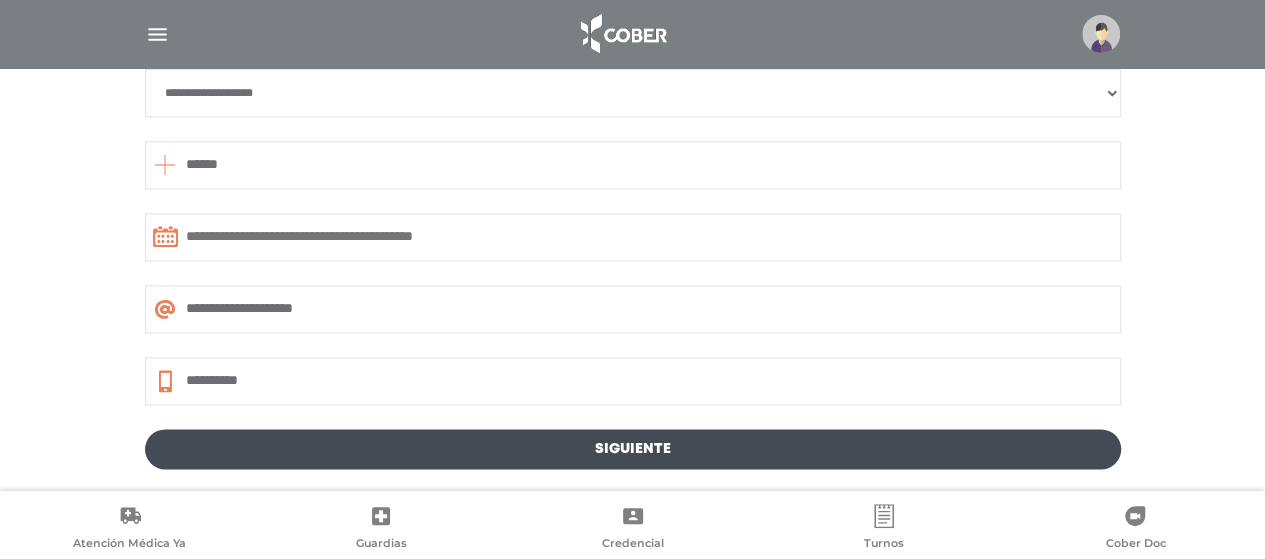 type on "*****" 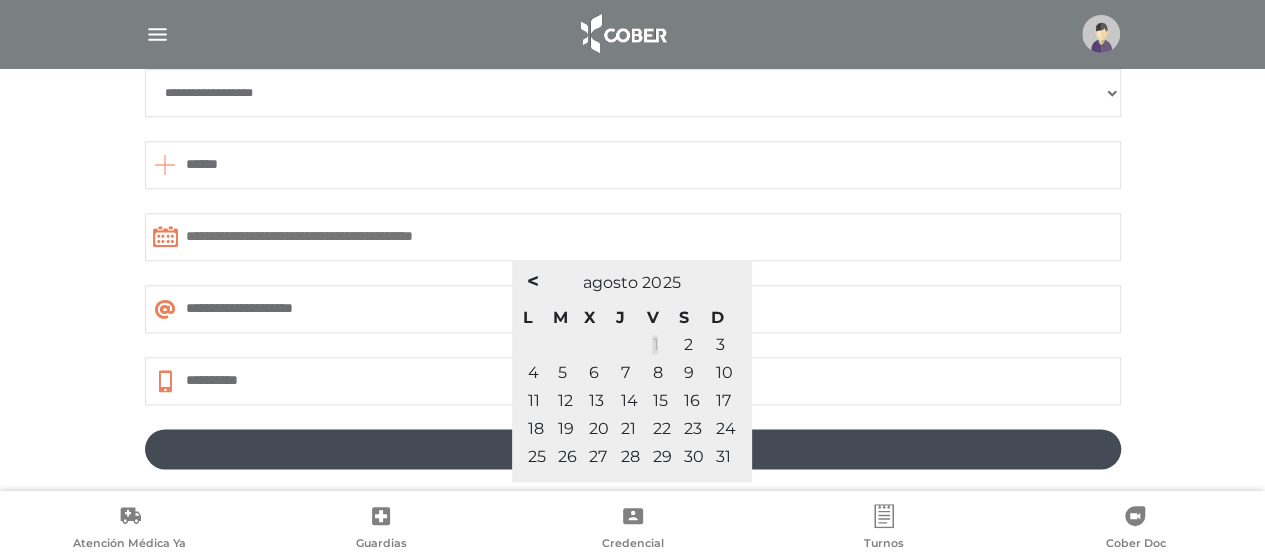 click on "1" at bounding box center [655, 344] 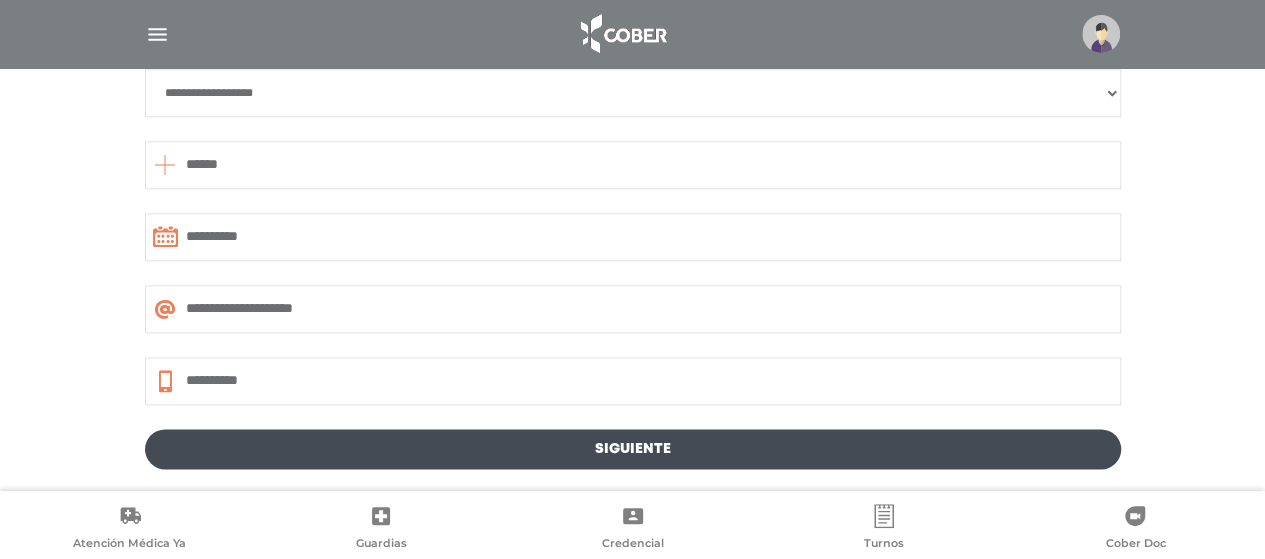 click on "**********" at bounding box center [633, 309] 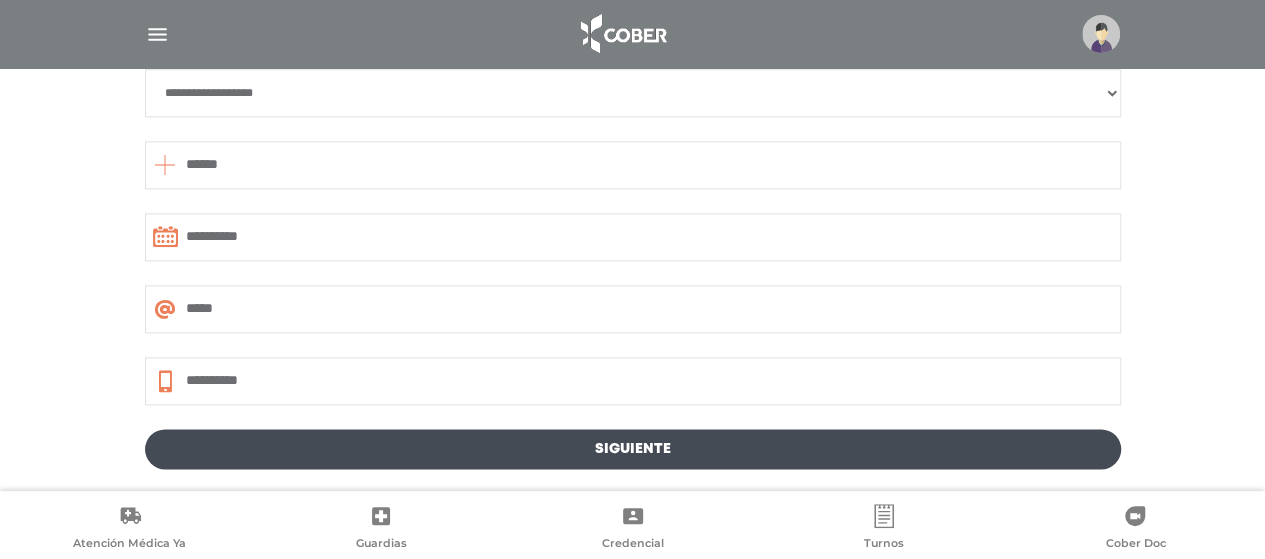 type on "**********" 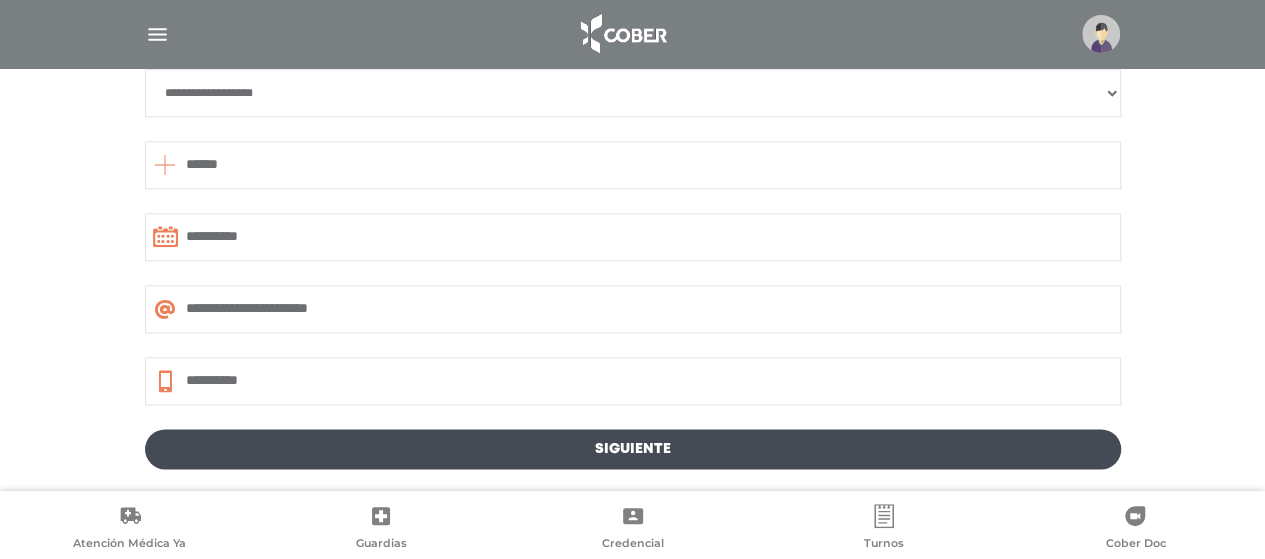 click on "**********" at bounding box center [633, 381] 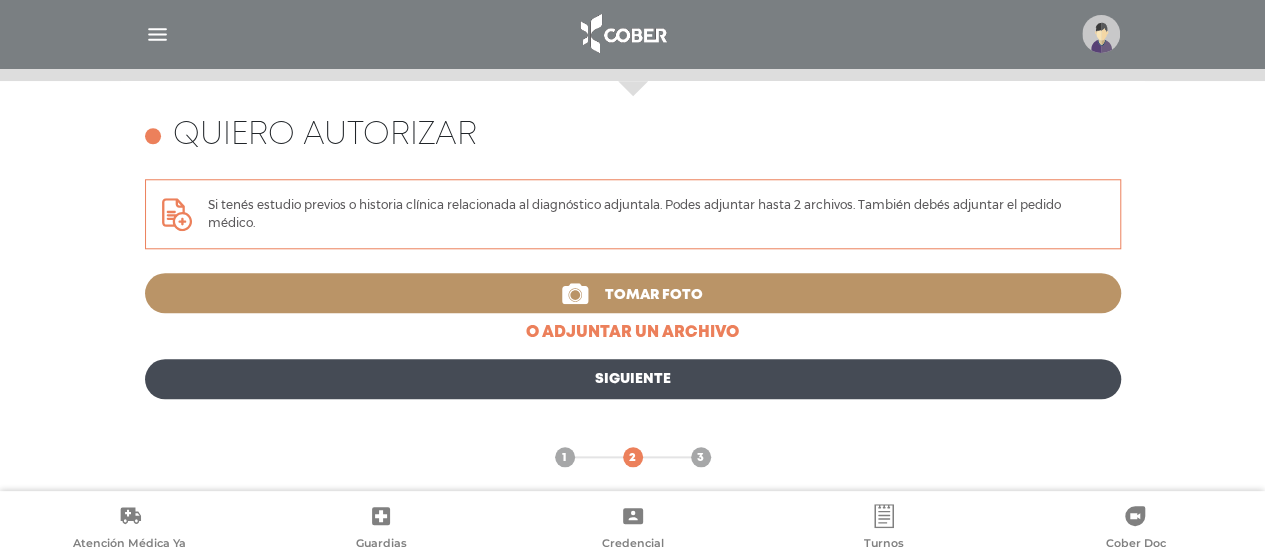 scroll, scrollTop: 868, scrollLeft: 0, axis: vertical 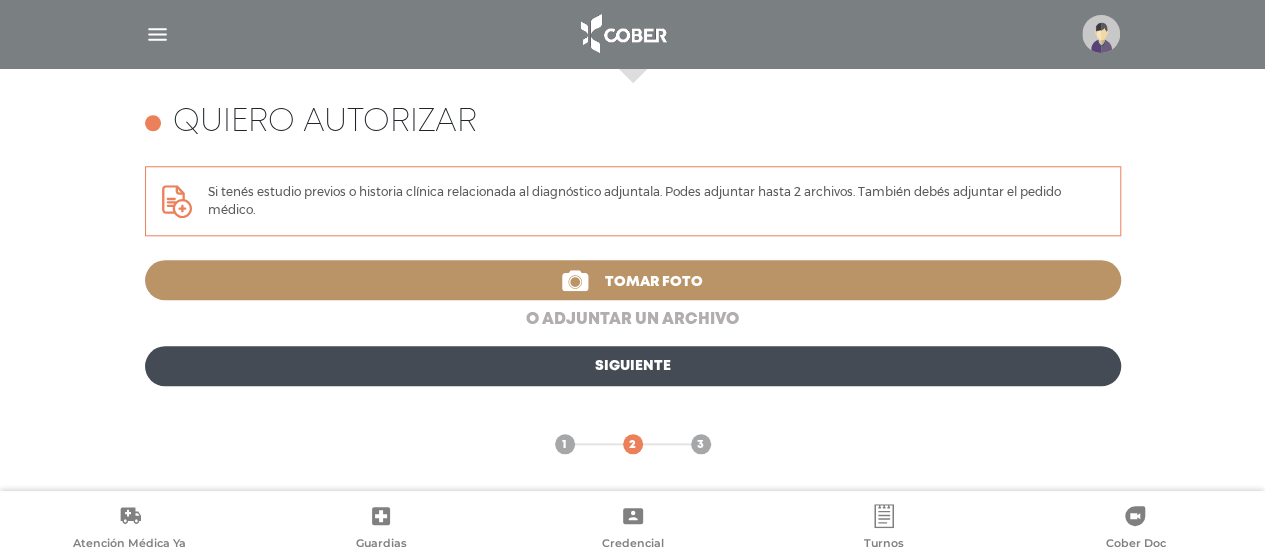click on "o adjuntar un archivo" at bounding box center (633, 320) 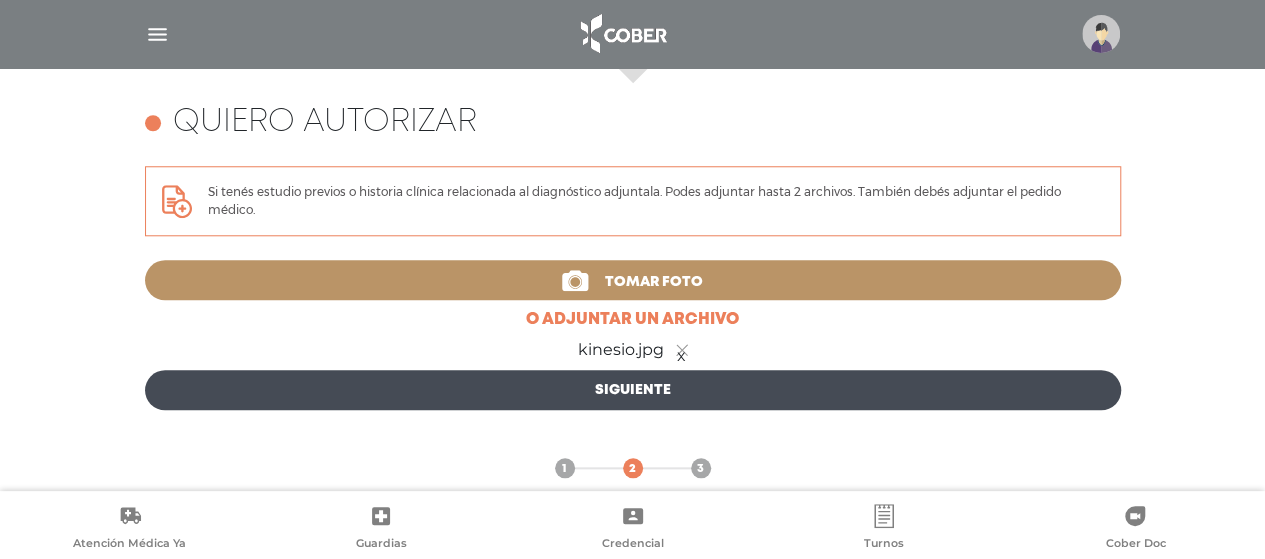 click on "Siguiente" at bounding box center [633, 390] 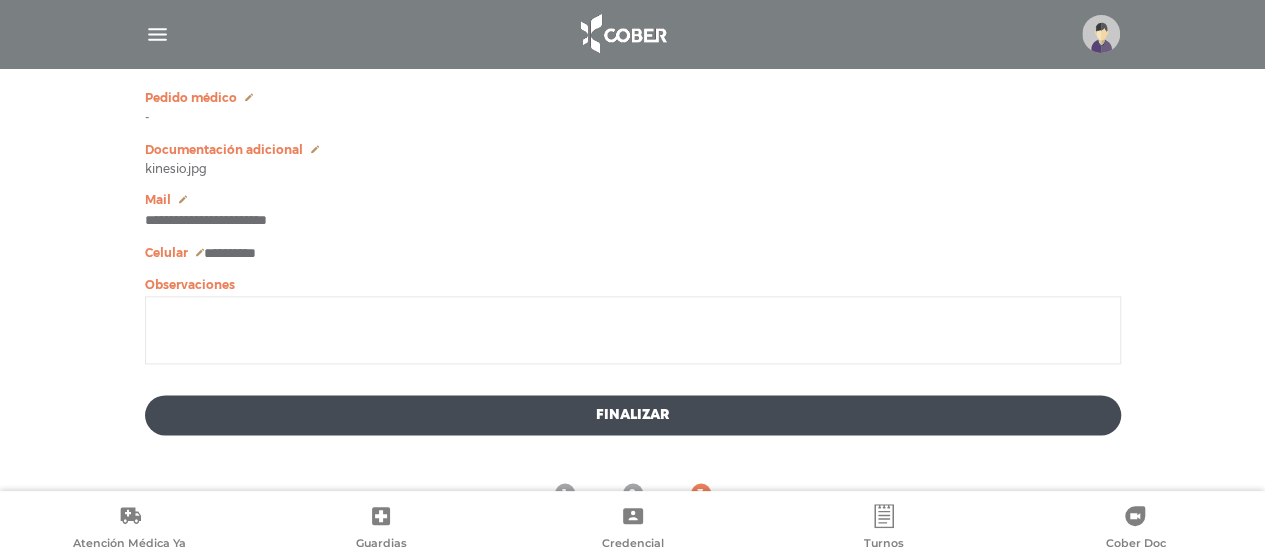 scroll, scrollTop: 1268, scrollLeft: 0, axis: vertical 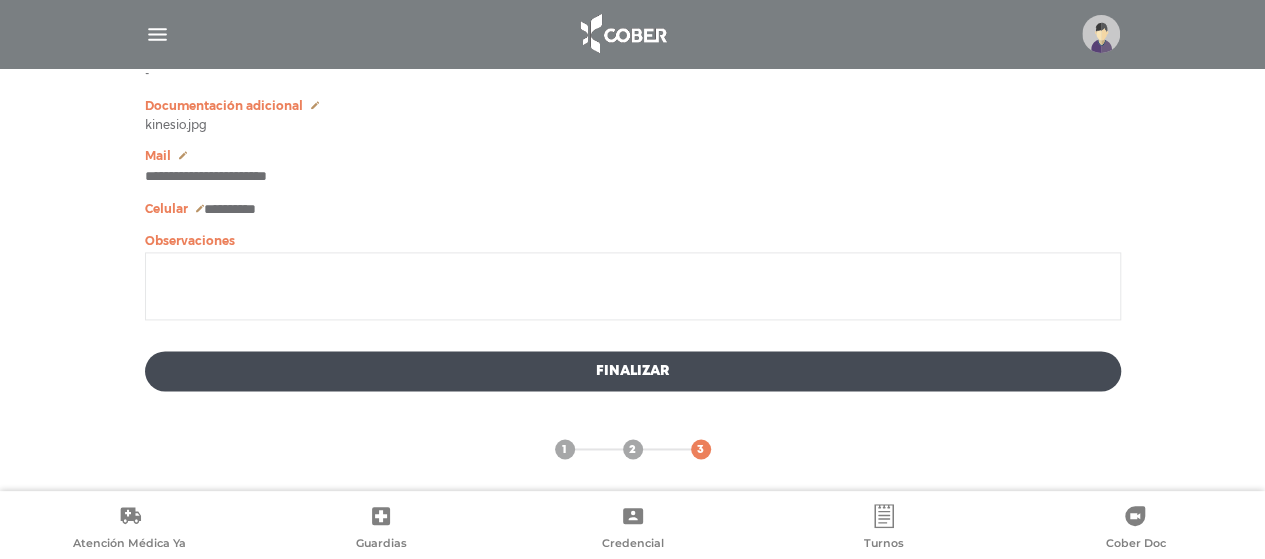 click at bounding box center (633, 286) 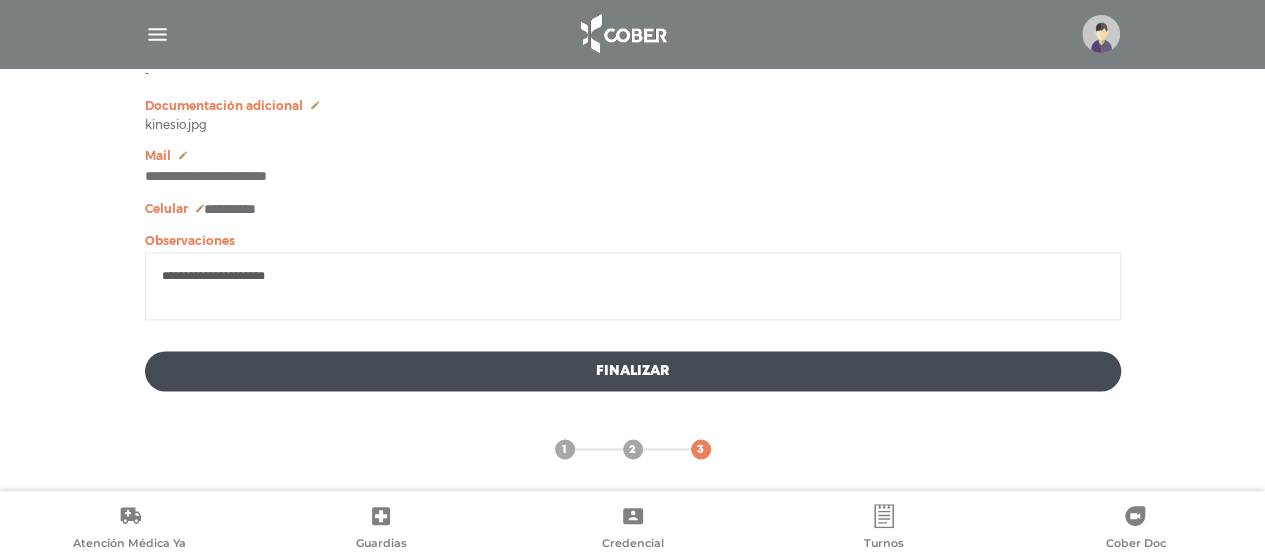 drag, startPoint x: 320, startPoint y: 274, endPoint x: 108, endPoint y: 280, distance: 212.08488 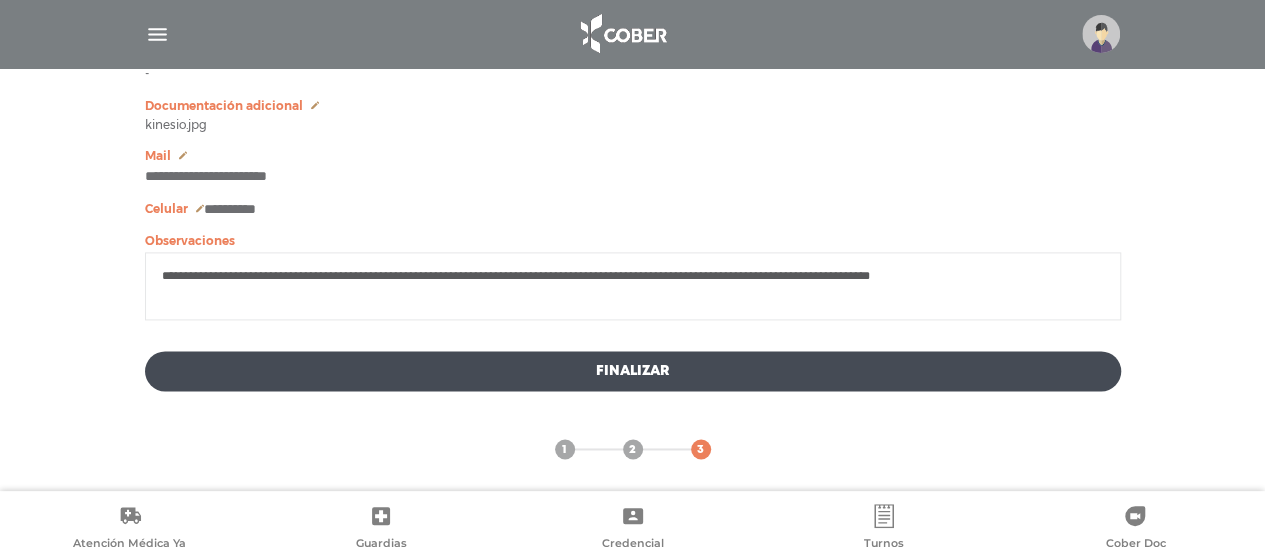 type on "**********" 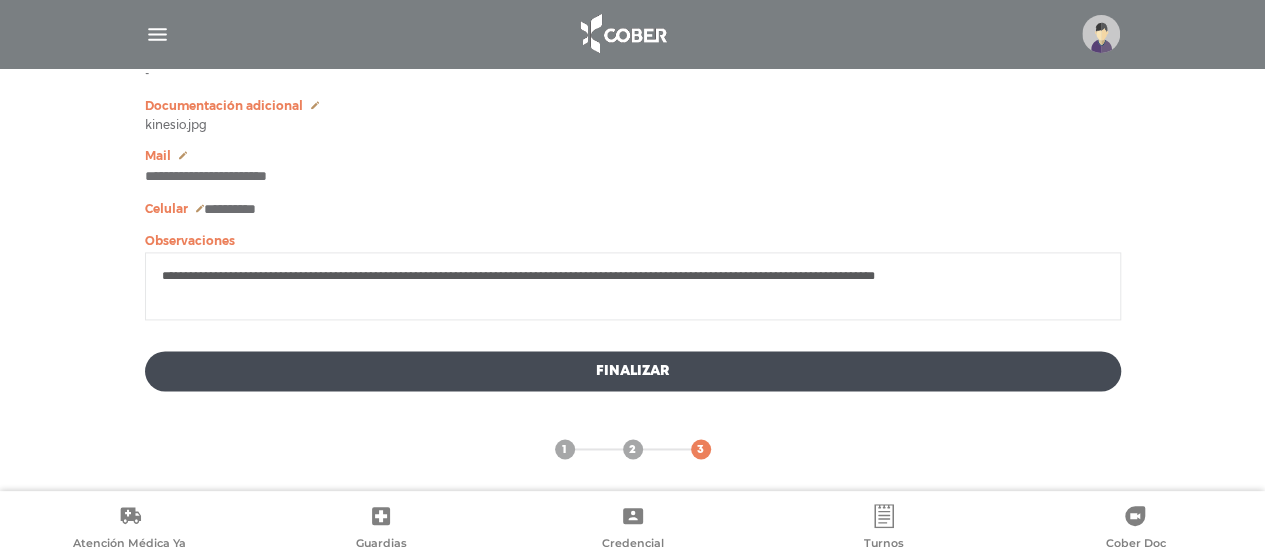 drag, startPoint x: 825, startPoint y: 286, endPoint x: 0, endPoint y: 286, distance: 825 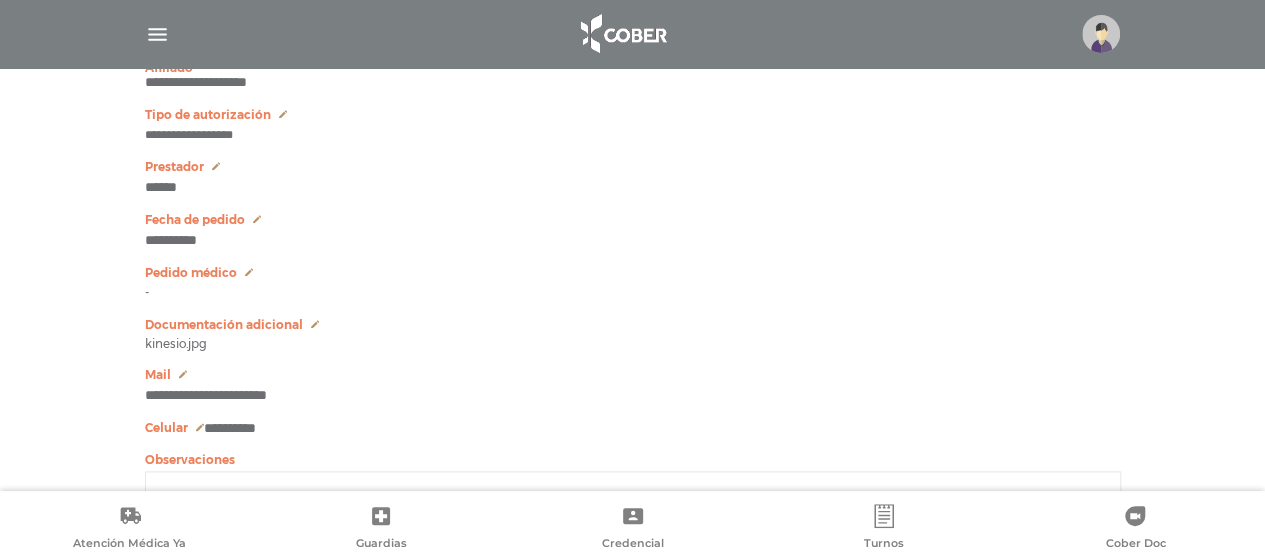 scroll, scrollTop: 1068, scrollLeft: 0, axis: vertical 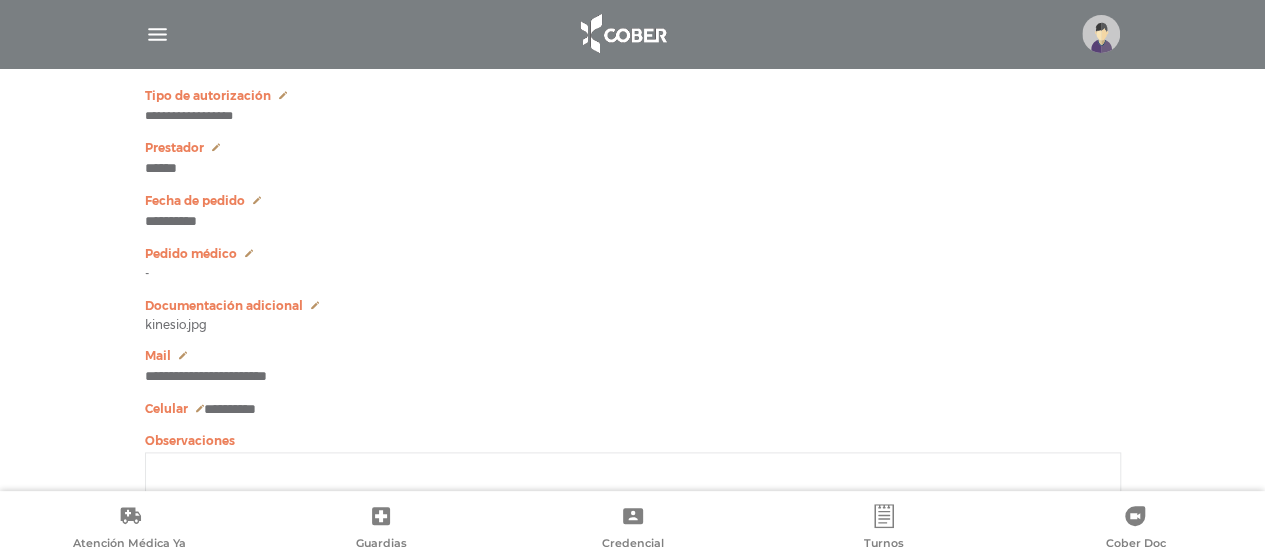 click 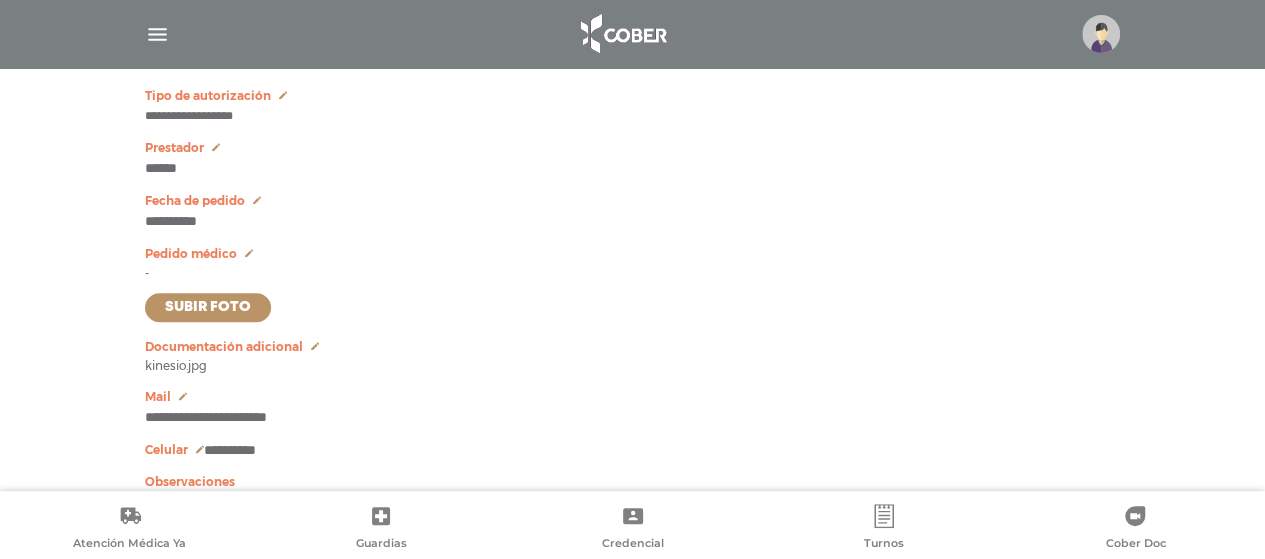 click on "Subir foto" at bounding box center [208, 307] 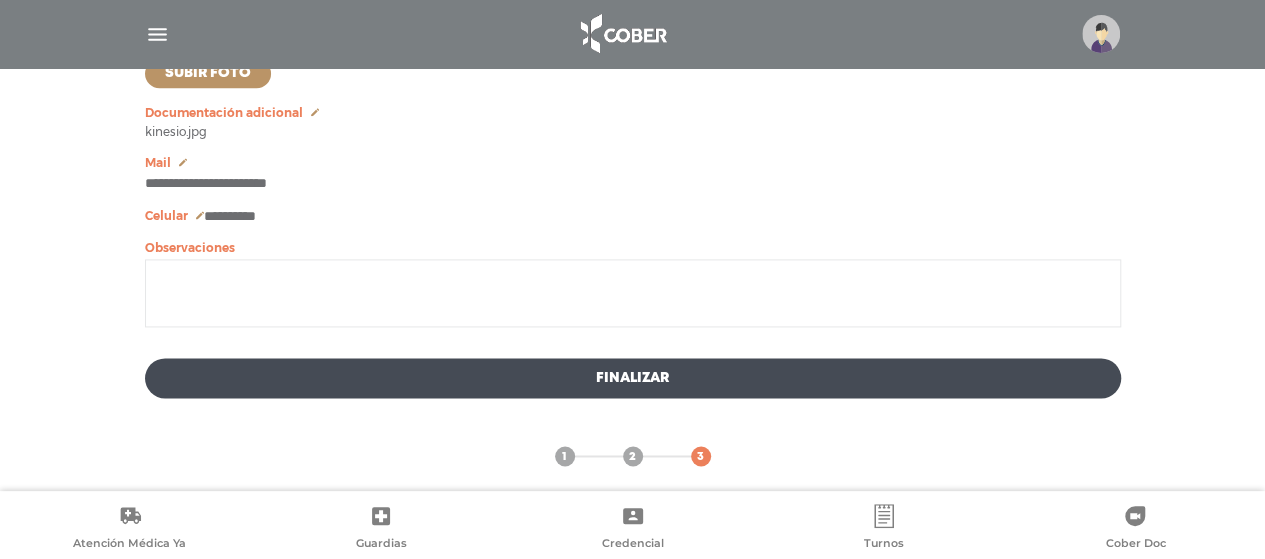 scroll, scrollTop: 1316, scrollLeft: 0, axis: vertical 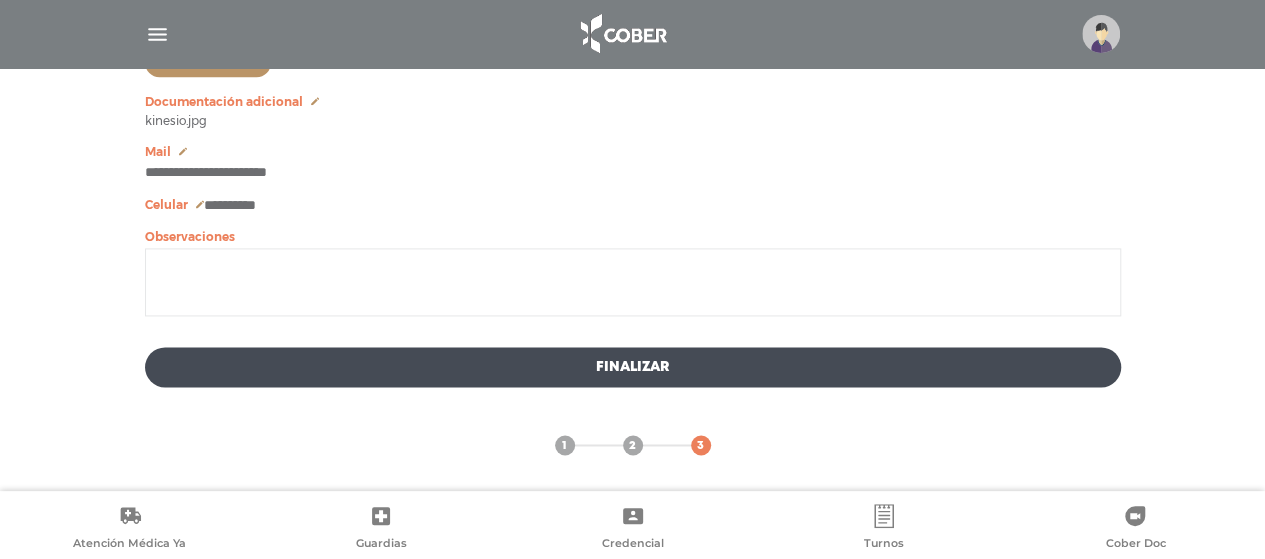 click on "Finalizar" at bounding box center (633, 367) 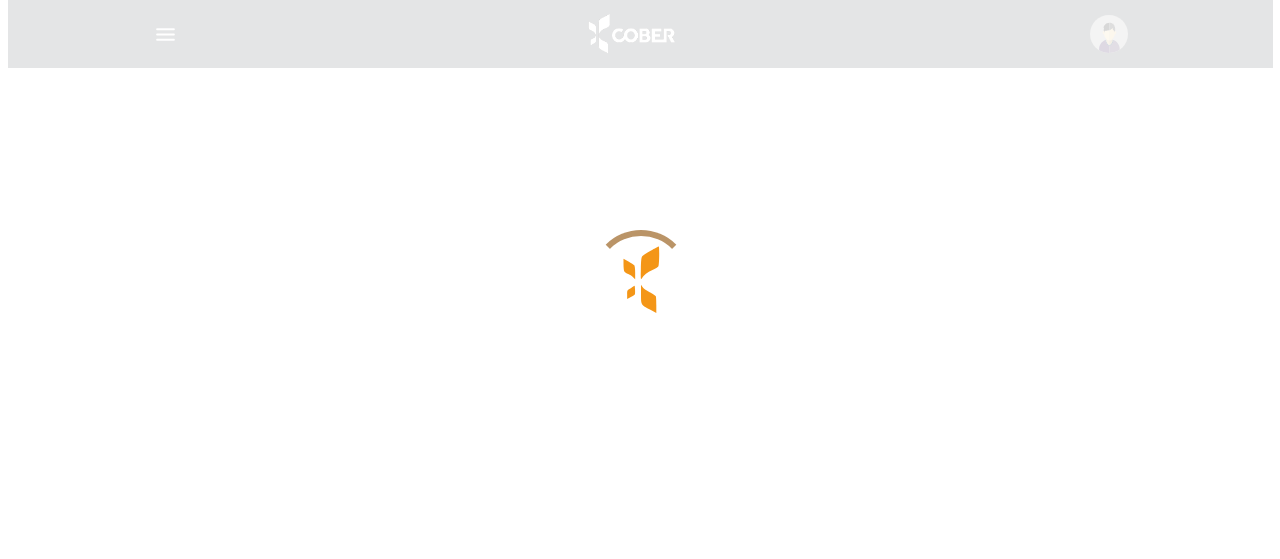 scroll, scrollTop: 0, scrollLeft: 0, axis: both 